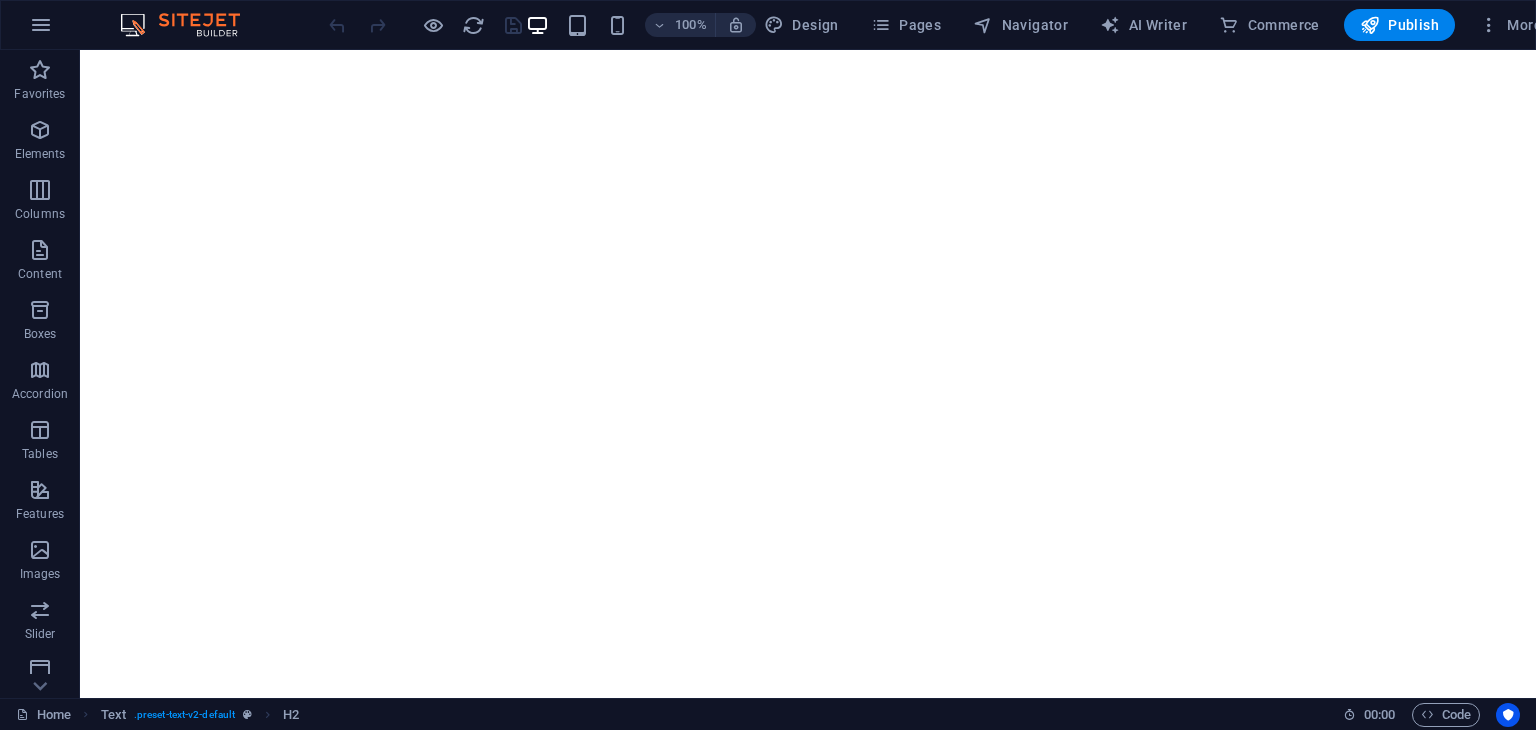 scroll, scrollTop: 0, scrollLeft: 0, axis: both 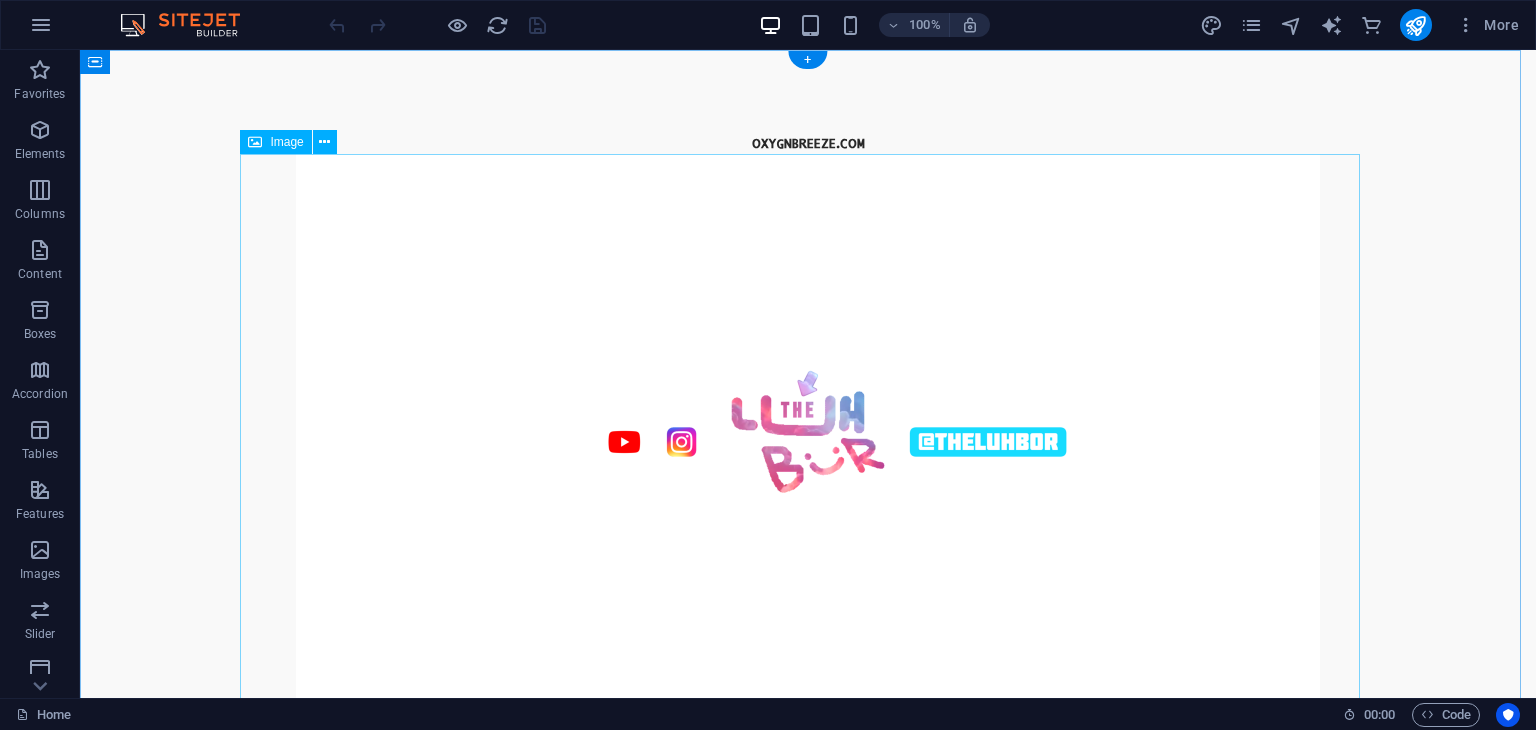 click at bounding box center (808, 442) 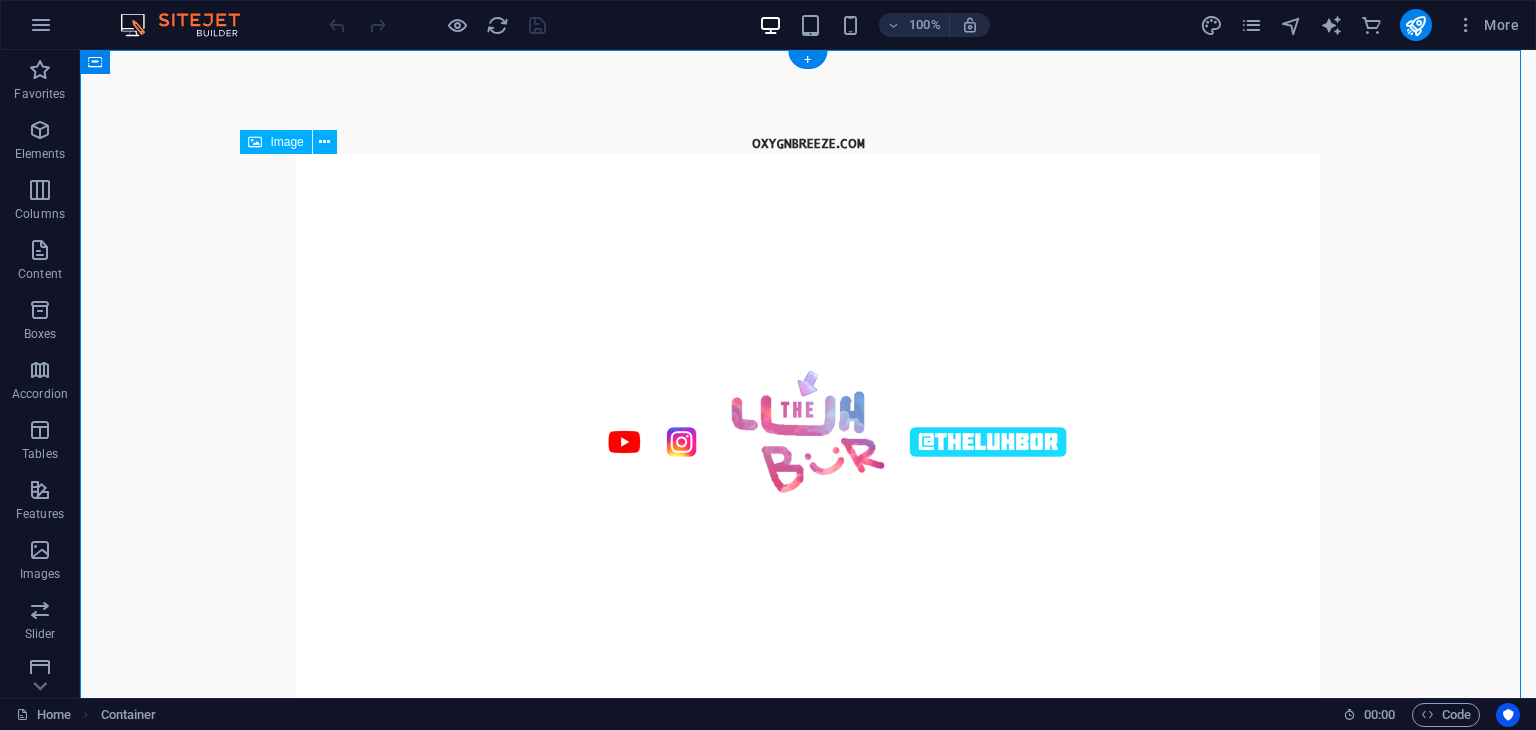 click at bounding box center (808, 442) 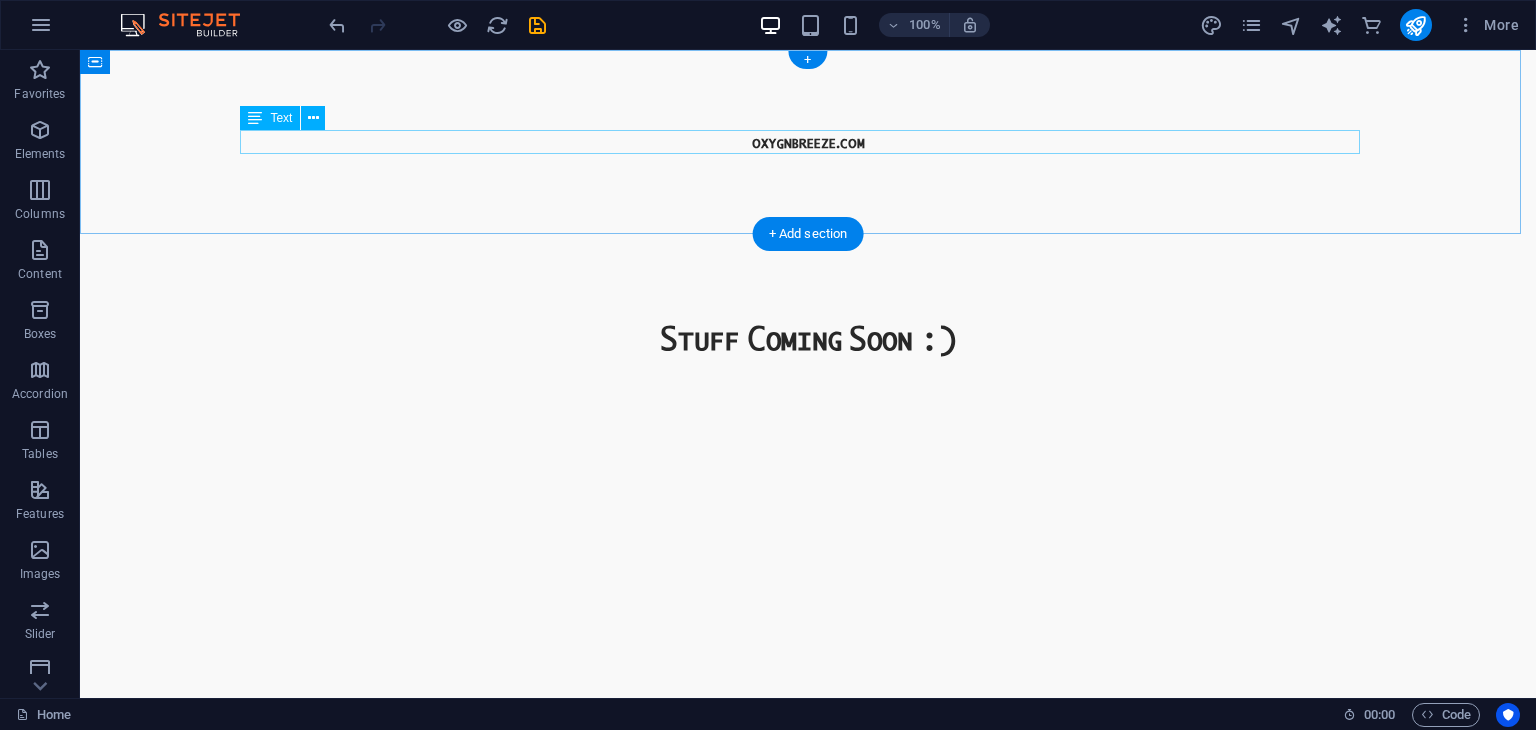click on "oxygnbreeze.com" at bounding box center (808, 142) 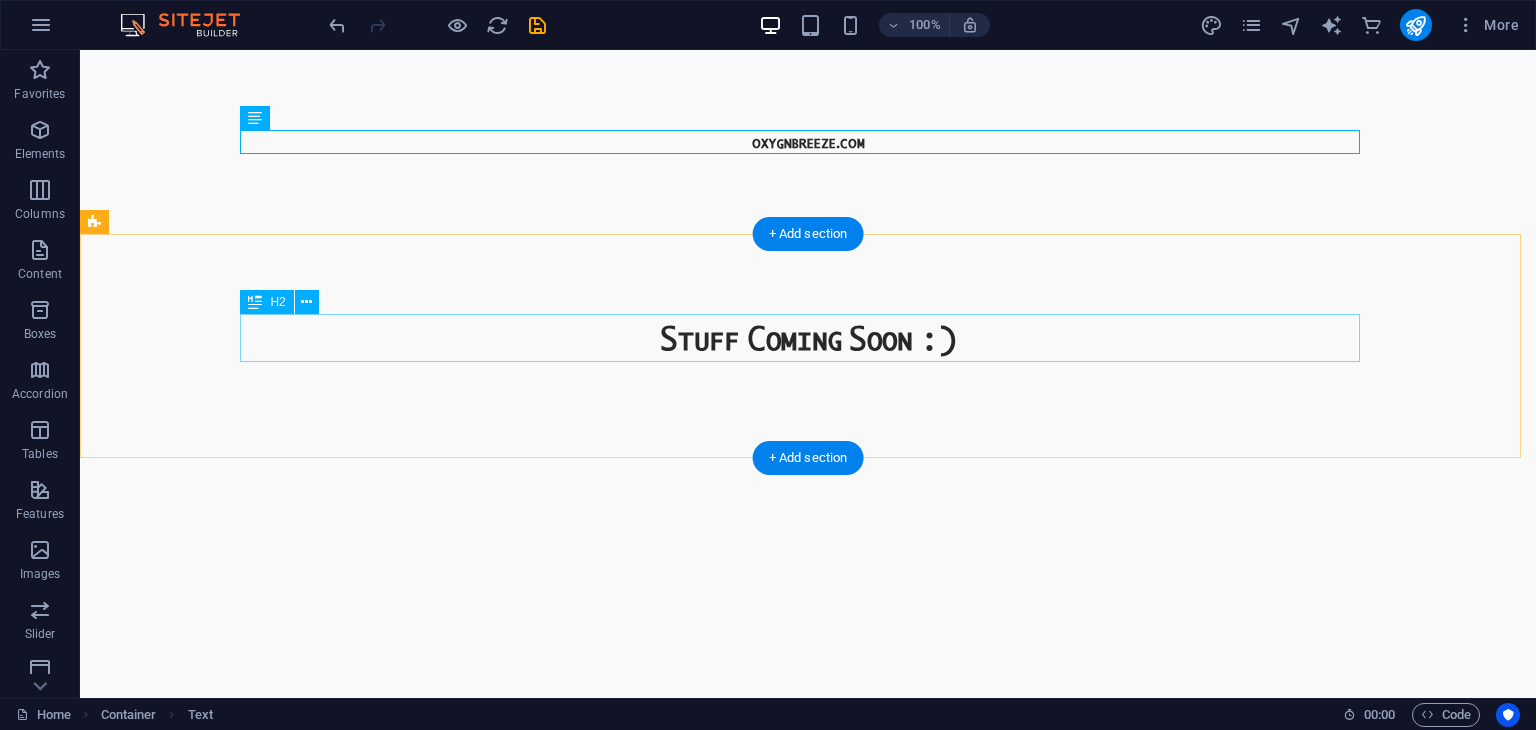 click on "Stuff Coming Soon :)" at bounding box center (808, 338) 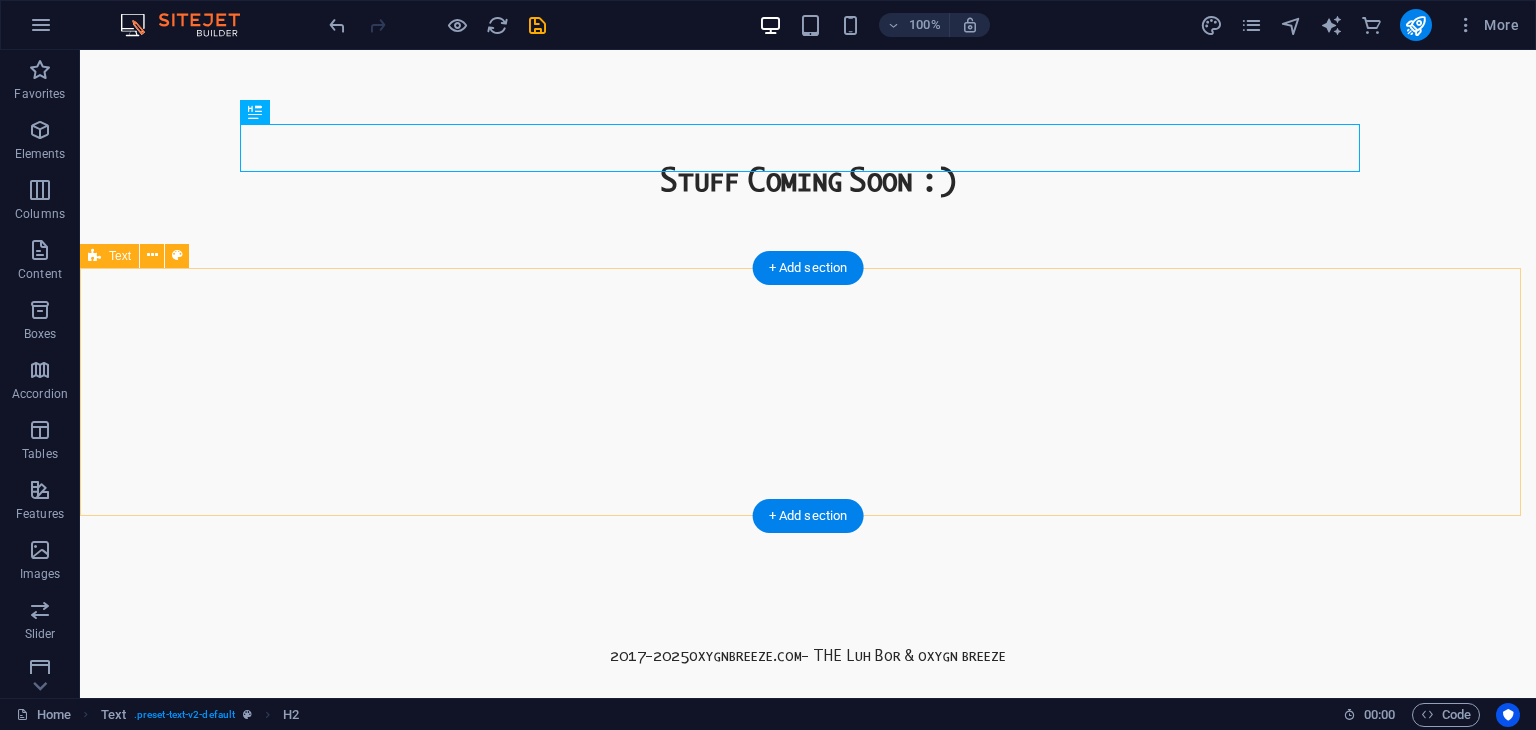 scroll, scrollTop: 0, scrollLeft: 0, axis: both 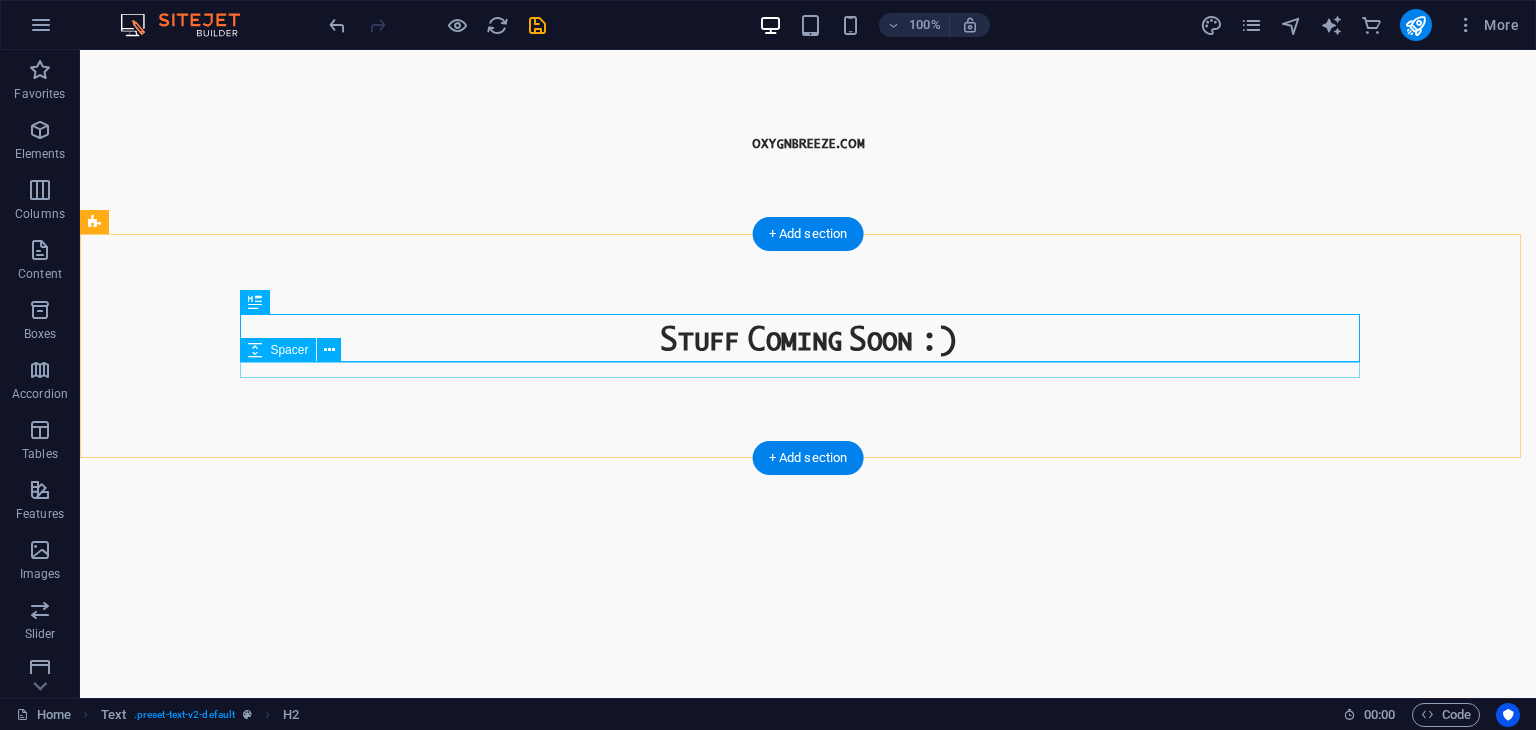 click on "Stuff Coming Soon :)" at bounding box center [808, 338] 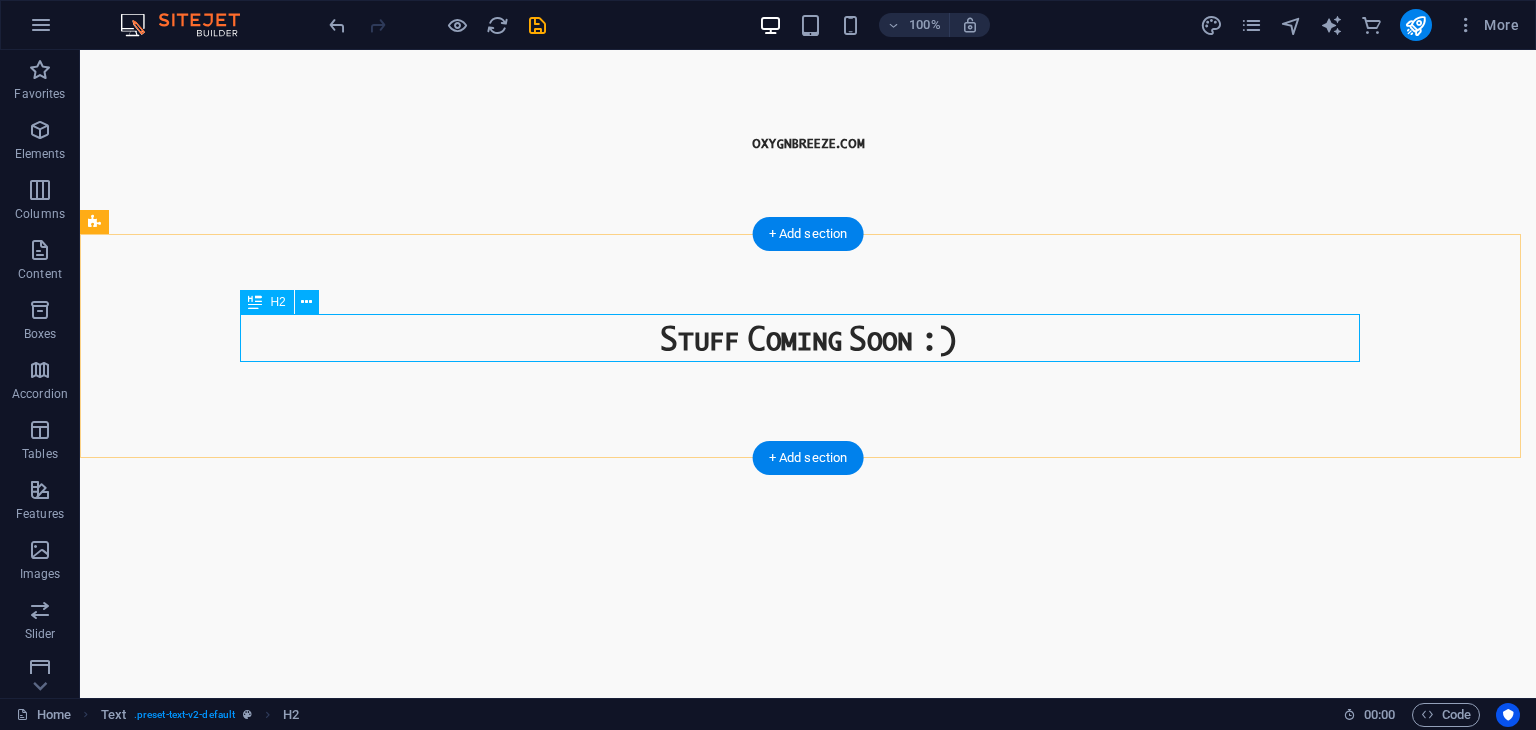 click on "Stuff Coming Soon :)" at bounding box center [808, 338] 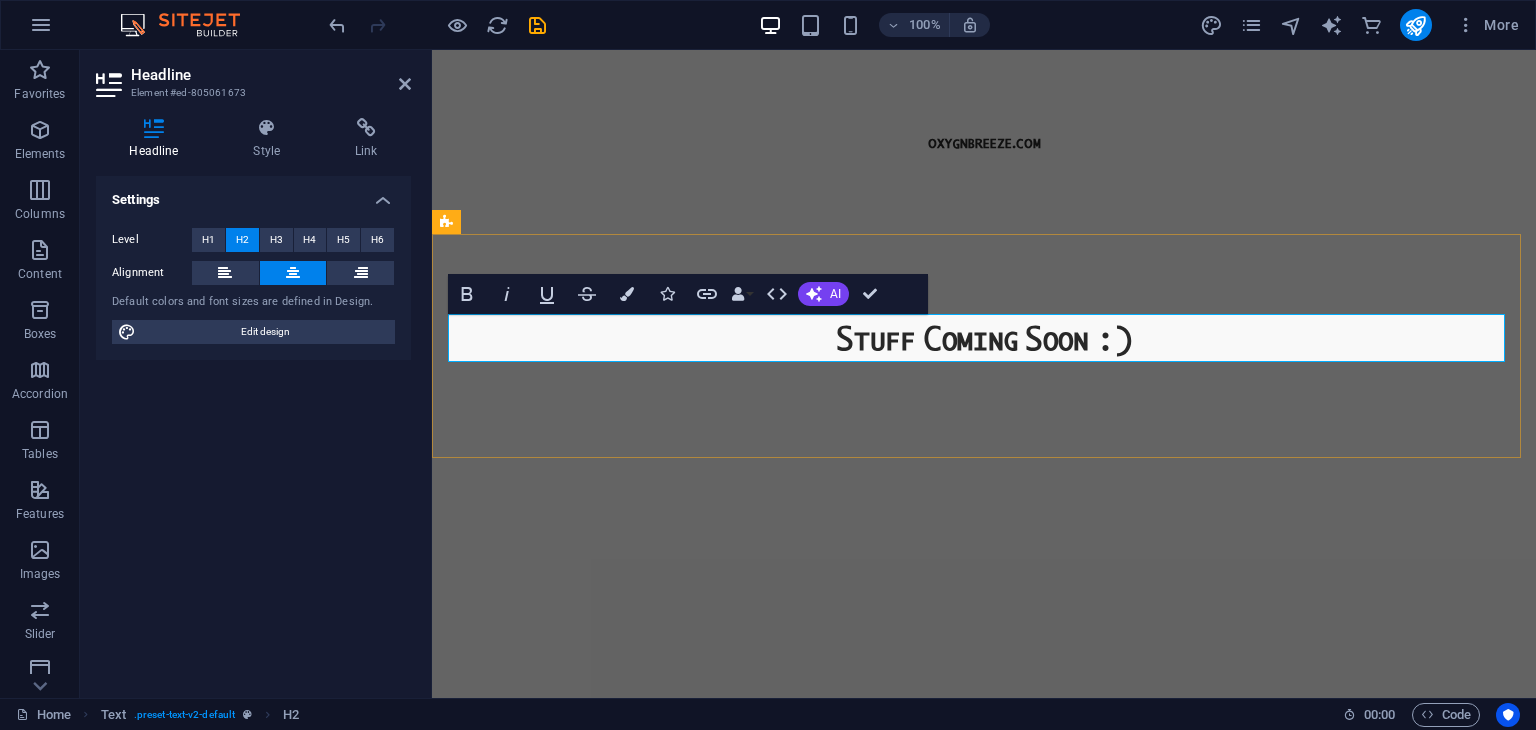type 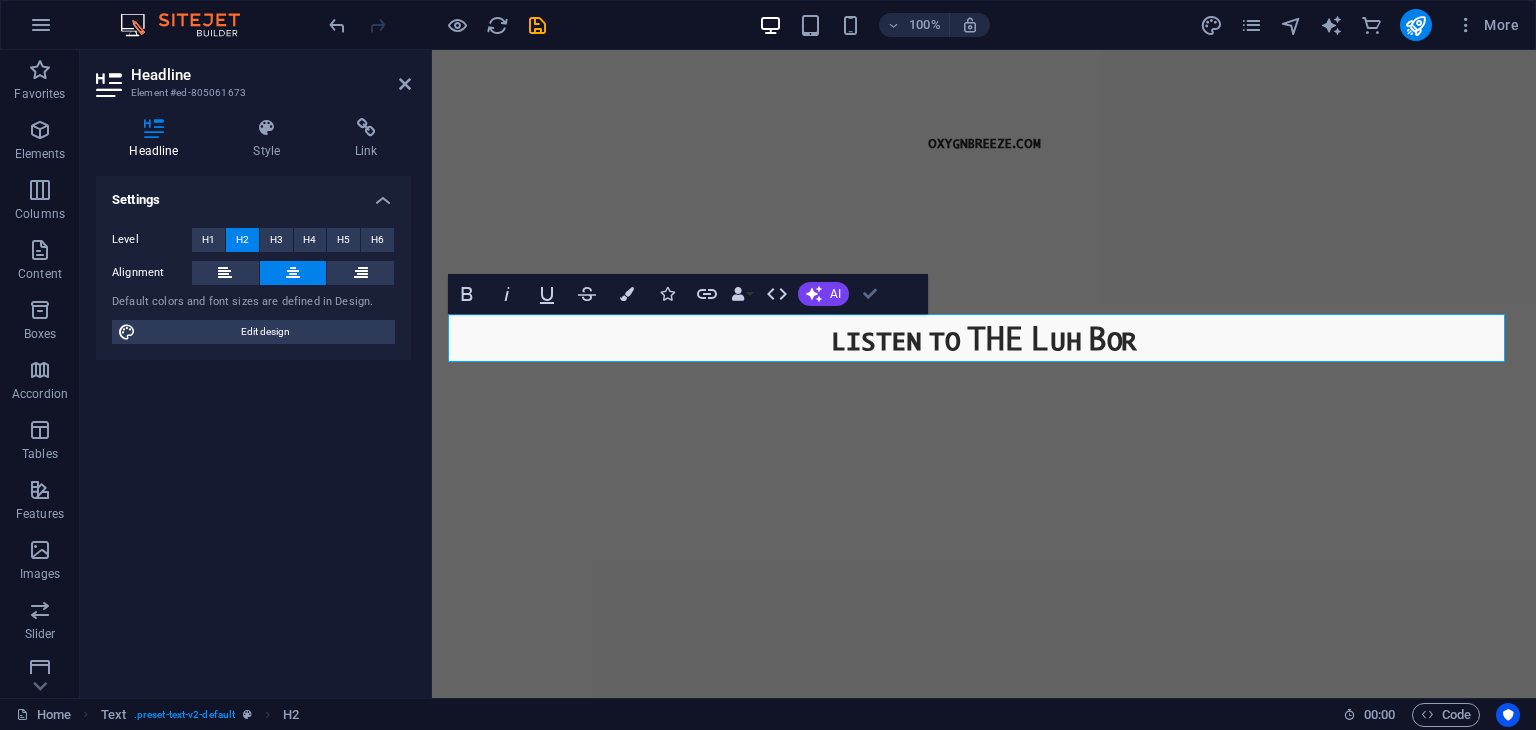 drag, startPoint x: 867, startPoint y: 293, endPoint x: 801, endPoint y: 252, distance: 77.698135 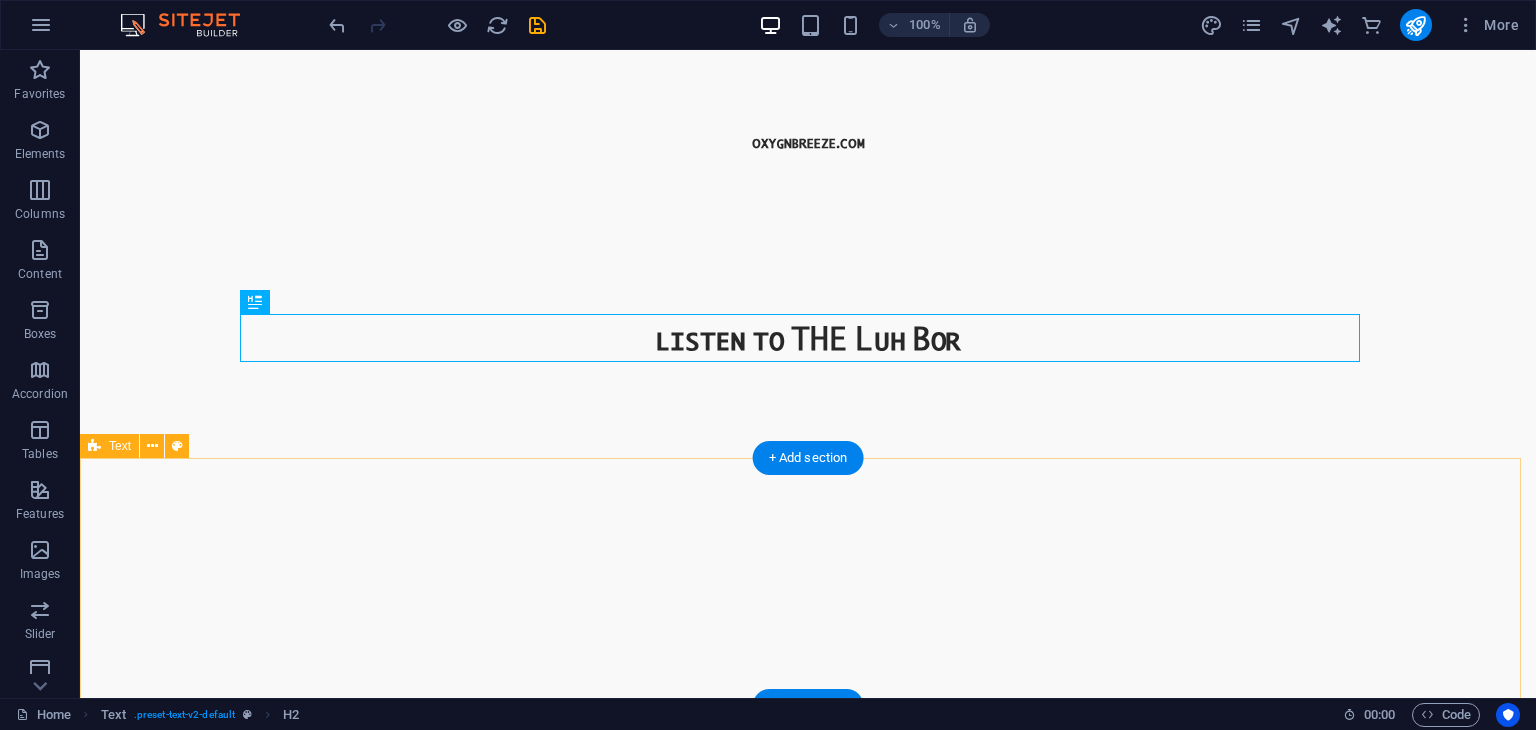 click on "‎" at bounding box center [808, 562] 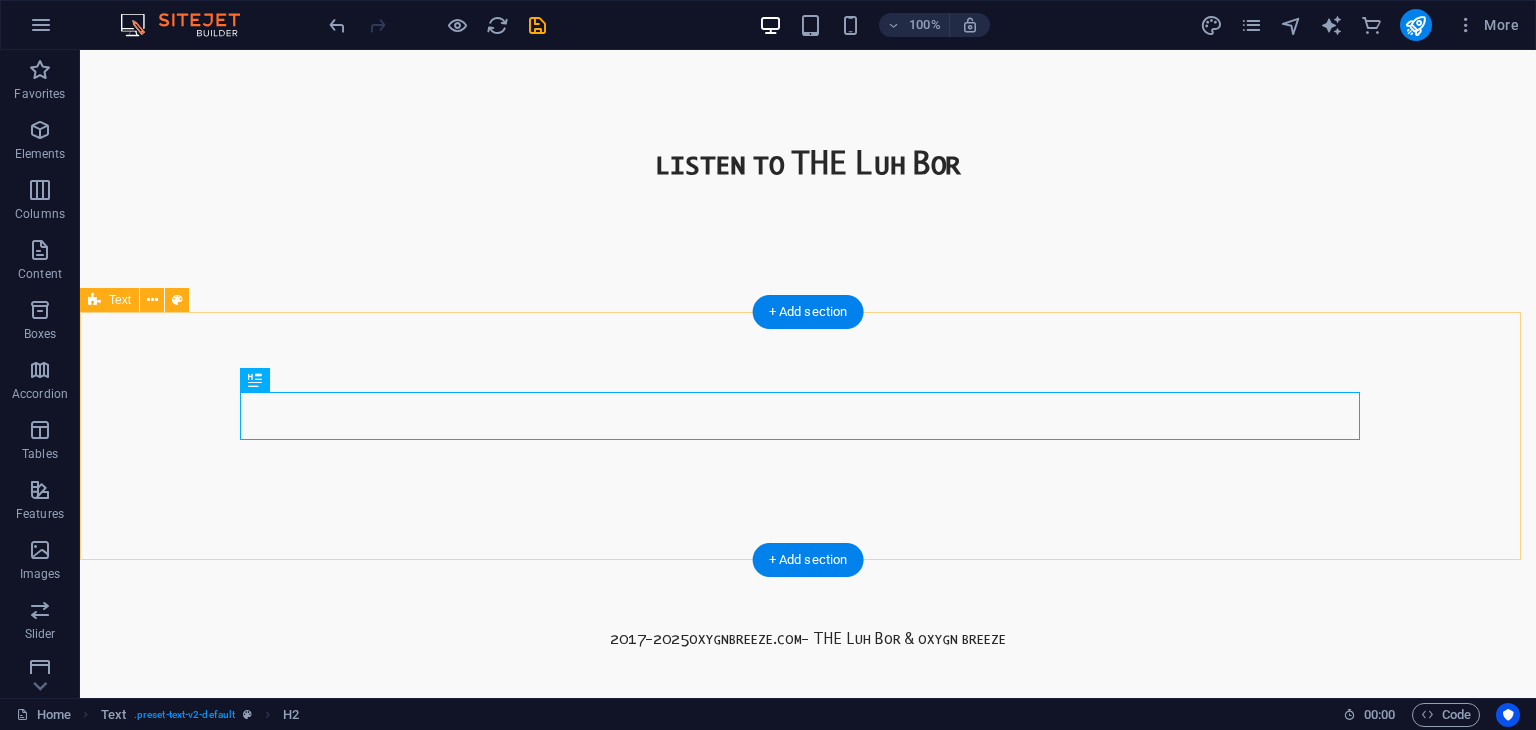 scroll, scrollTop: 208, scrollLeft: 0, axis: vertical 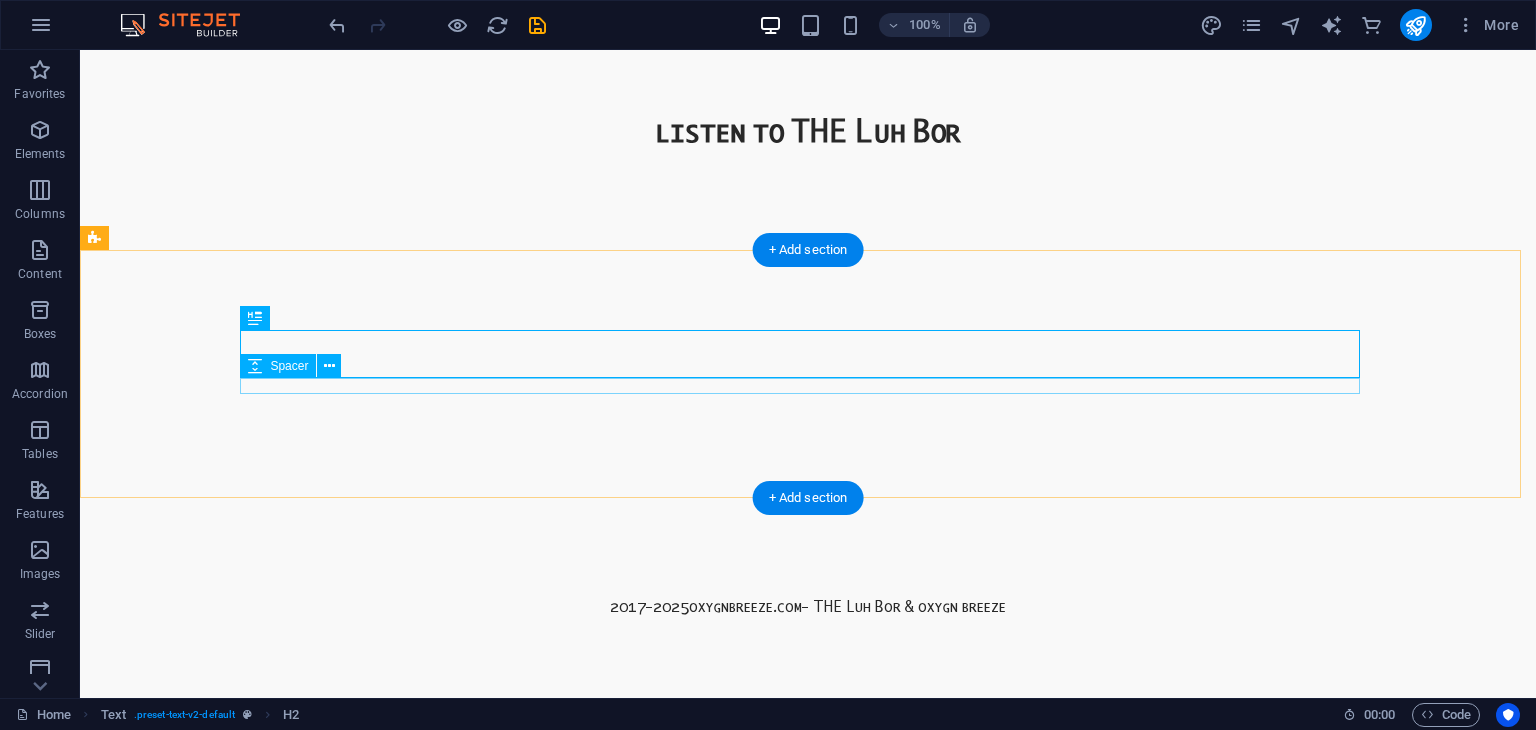 click at bounding box center (808, 386) 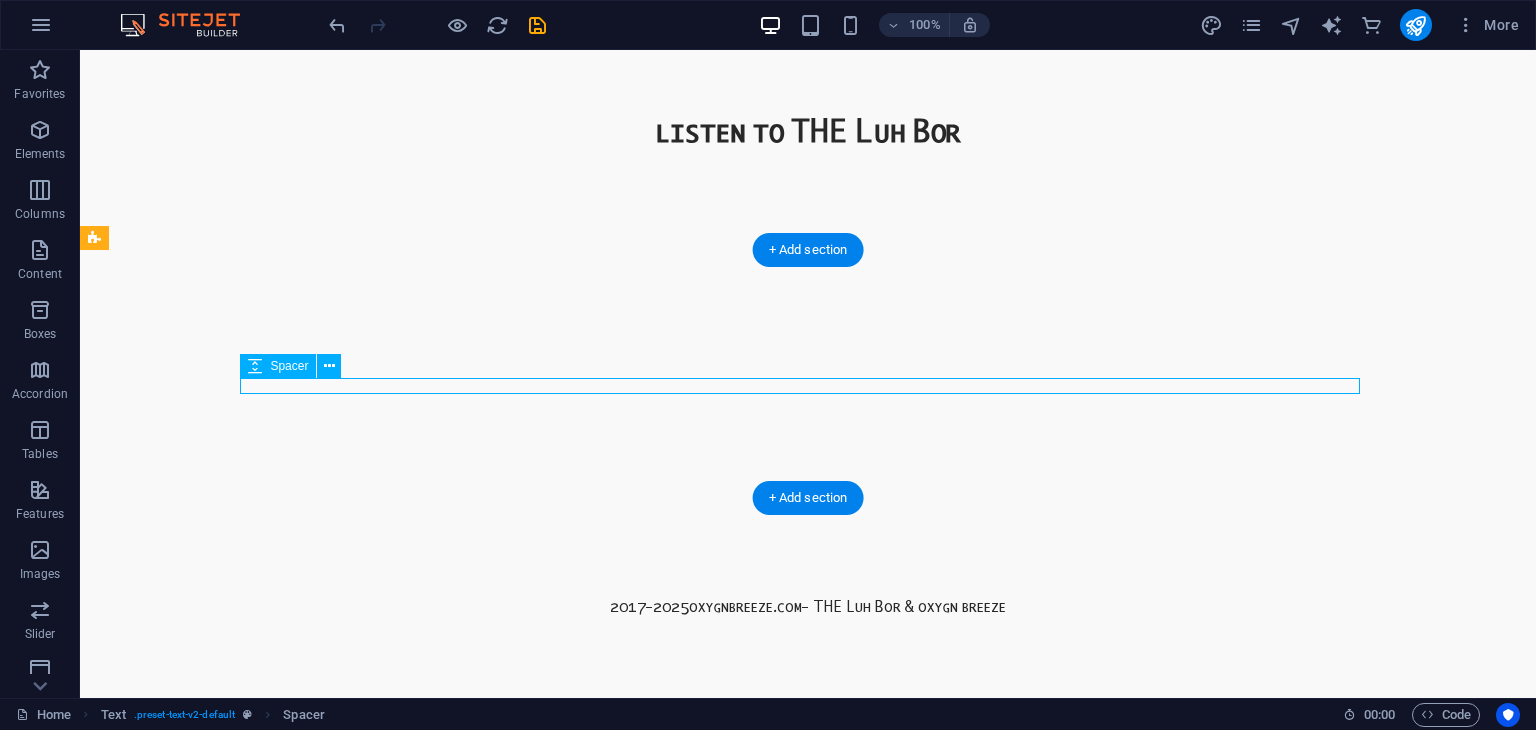 click at bounding box center (808, 386) 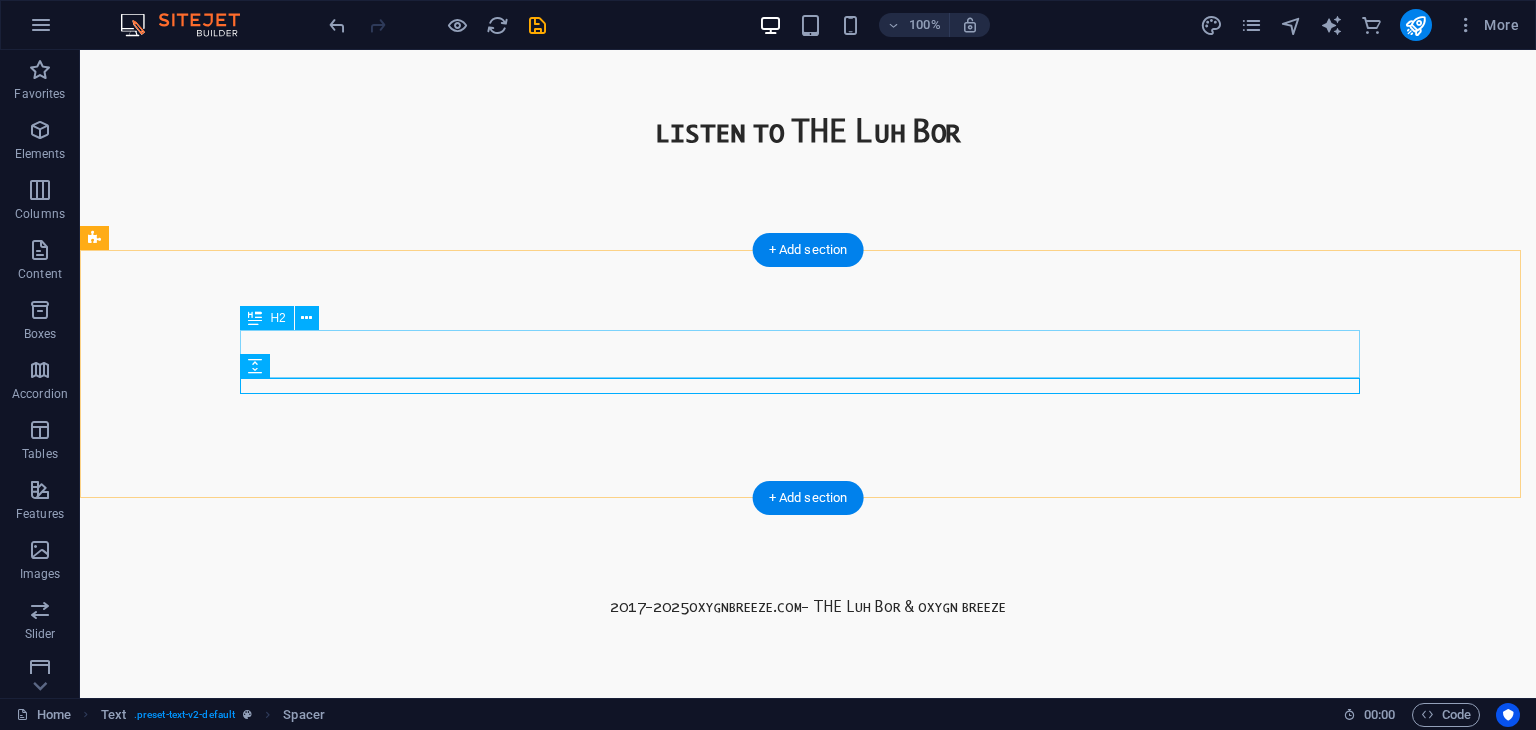 click on "‎" at bounding box center [808, 354] 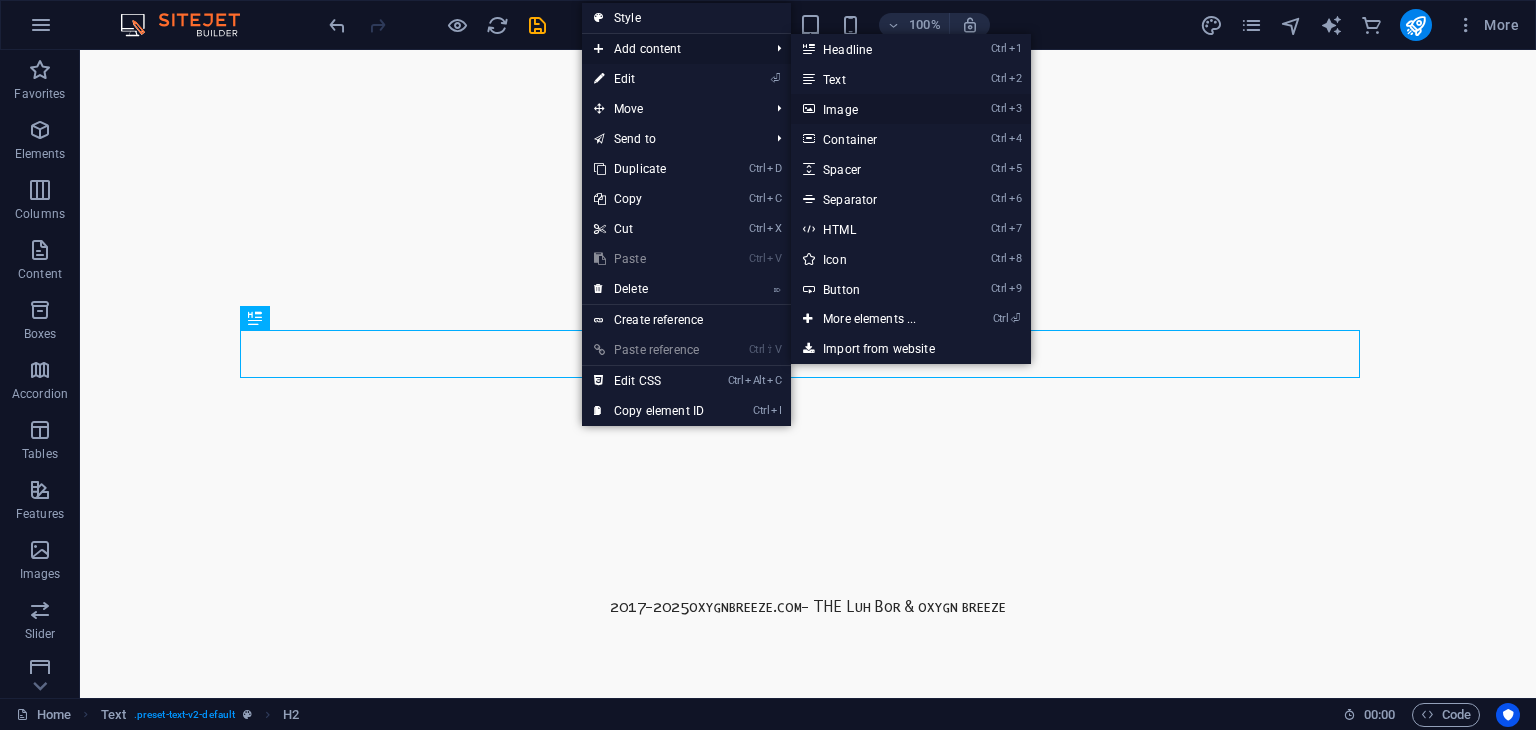 click on "Ctrl 3  Image" at bounding box center [873, 109] 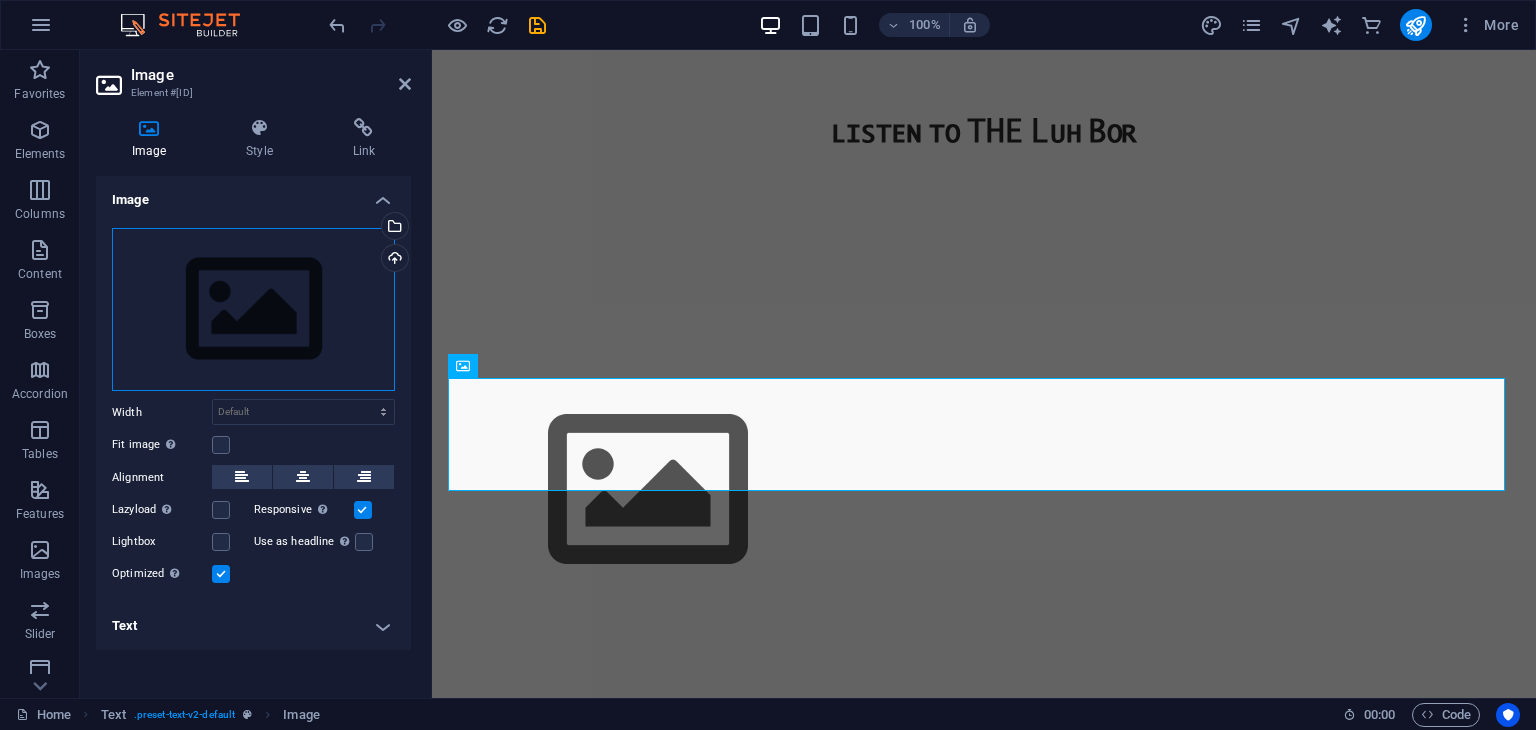 click on "Drag files here, click to choose files or select files from Files or our free stock photos & videos" at bounding box center (253, 310) 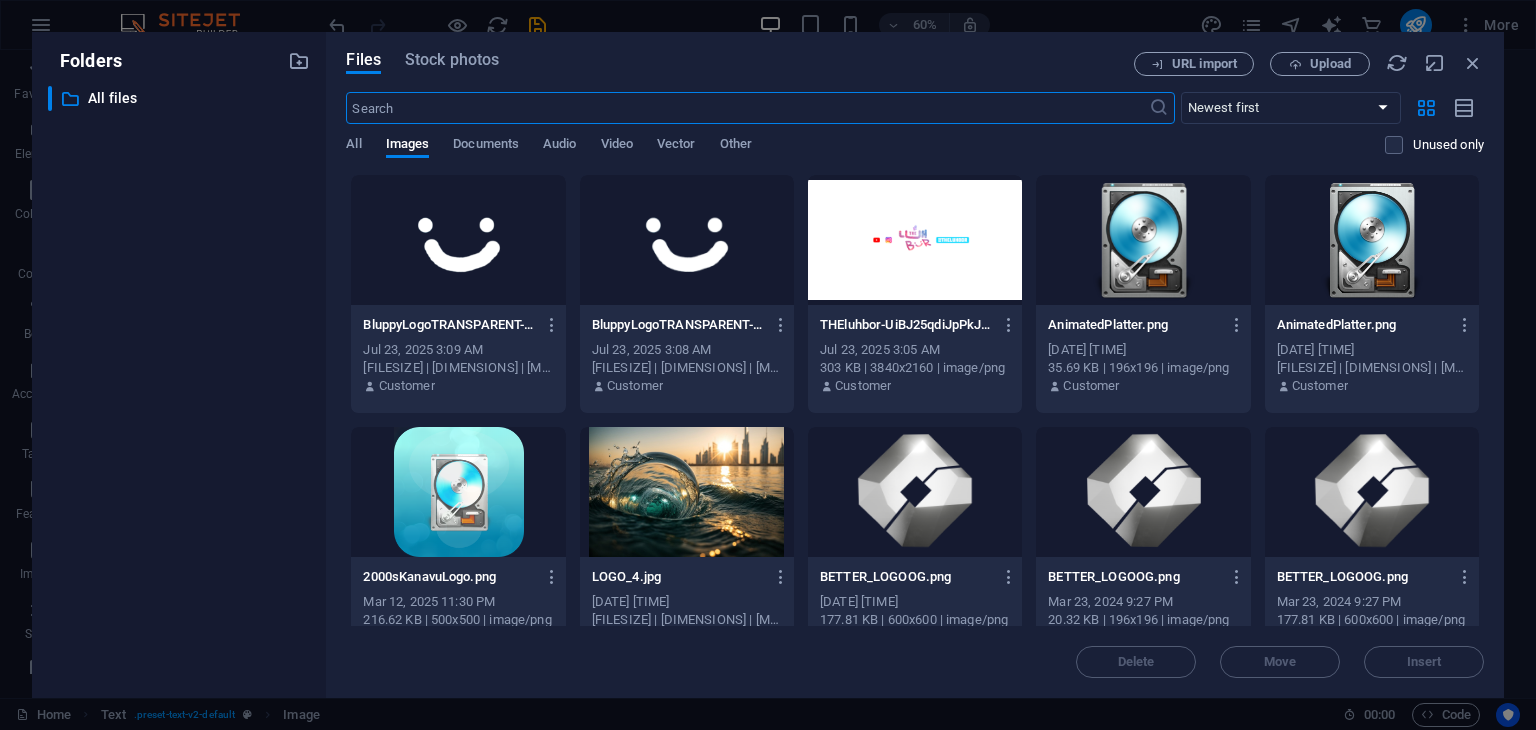 scroll, scrollTop: 0, scrollLeft: 0, axis: both 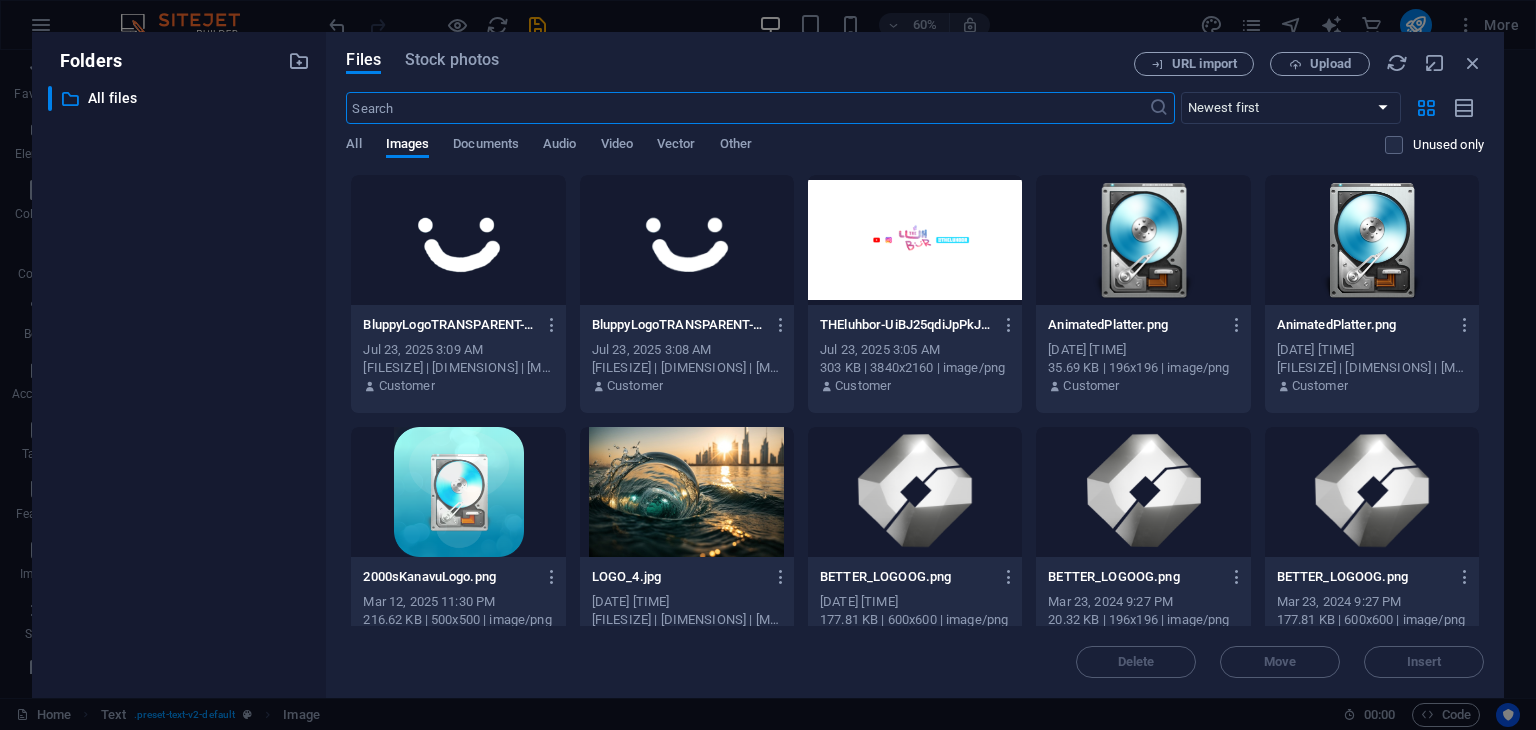 click at bounding box center [915, 240] 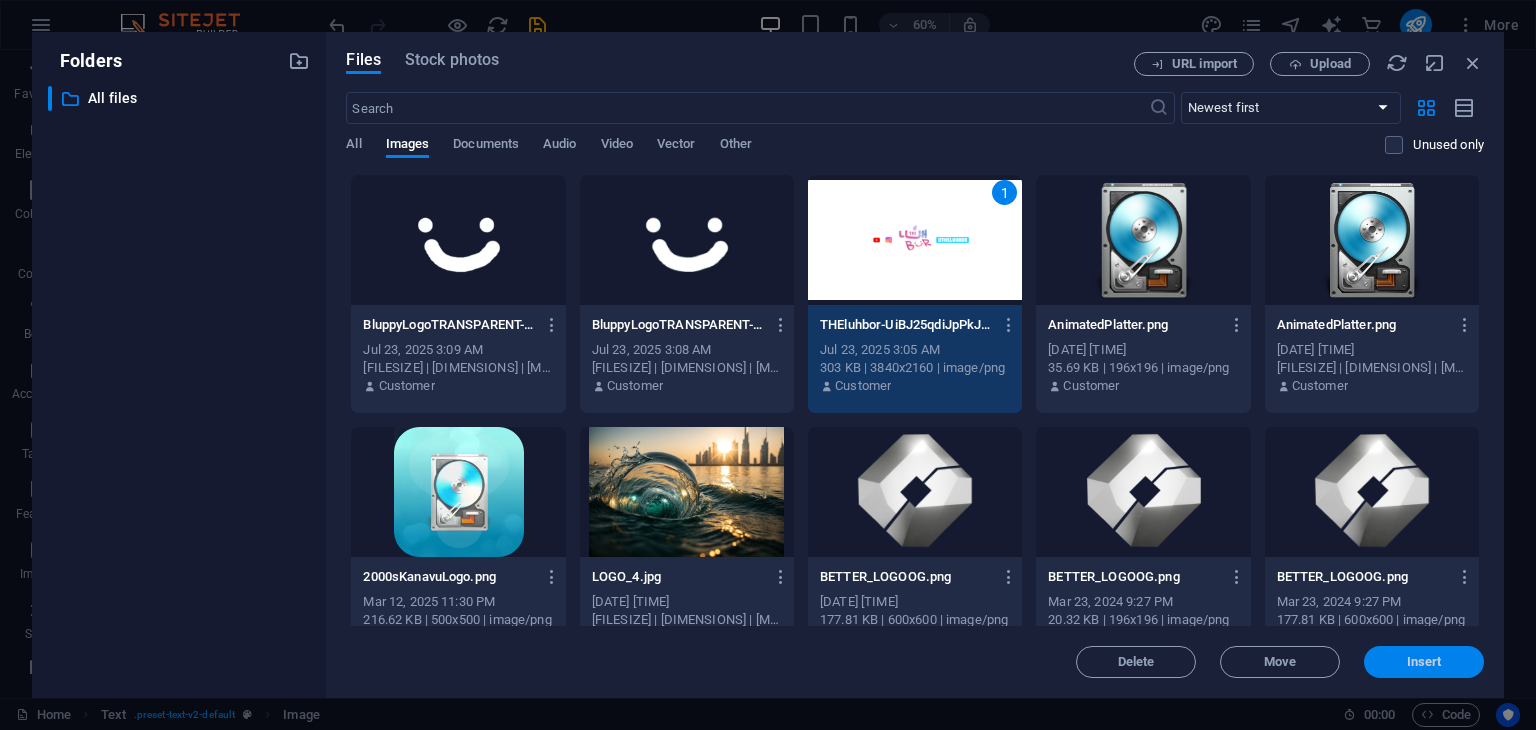 click on "Insert" at bounding box center (1424, 662) 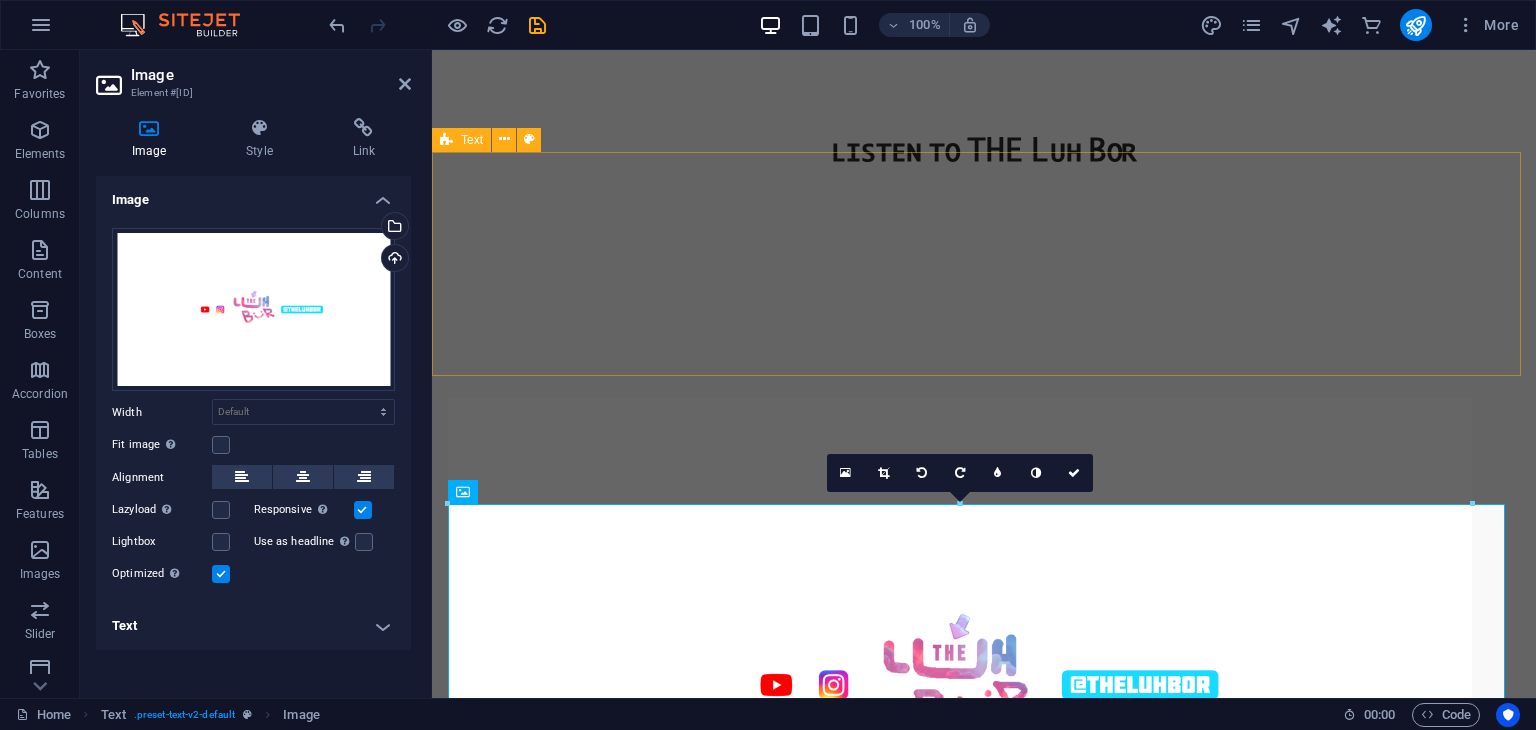 scroll, scrollTop: 500, scrollLeft: 0, axis: vertical 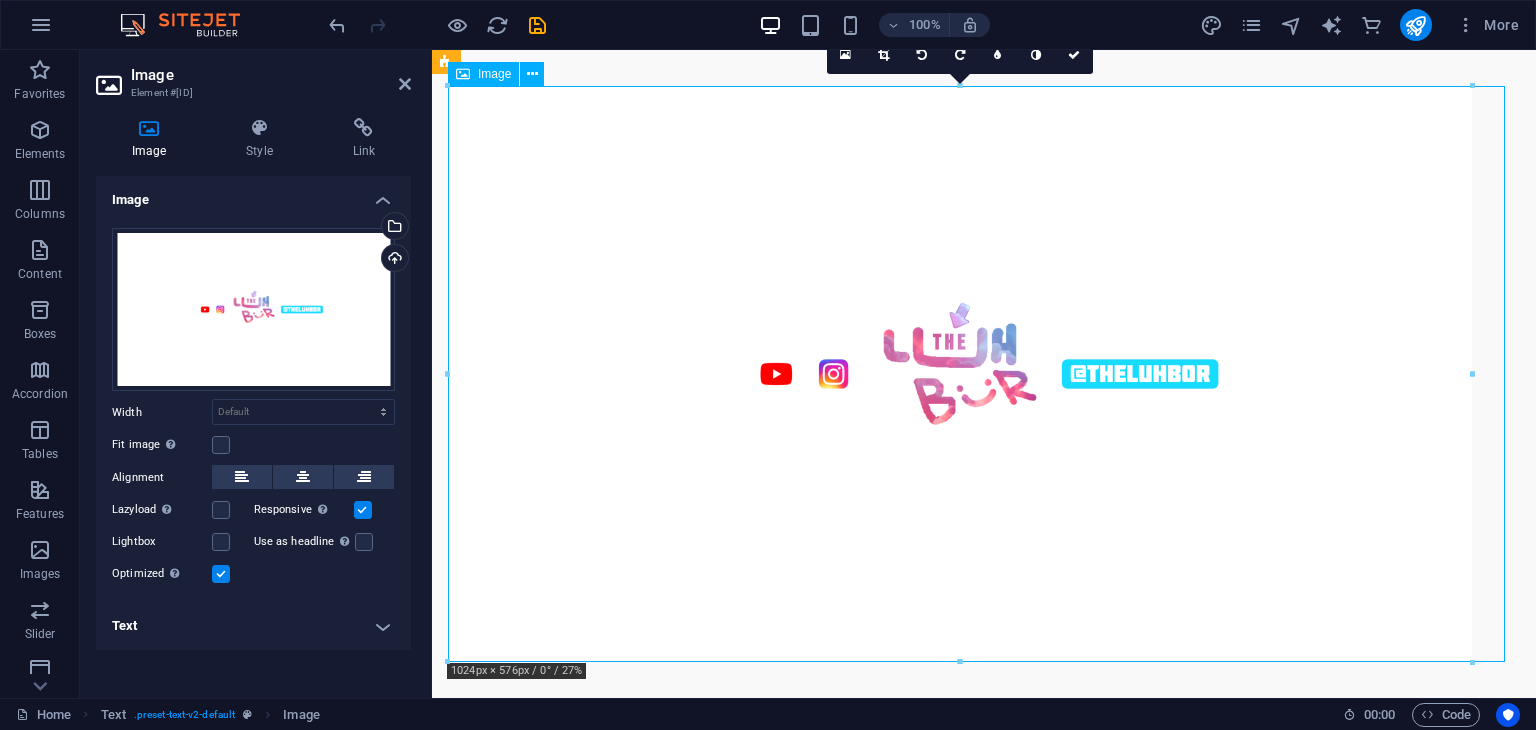 drag, startPoint x: 932, startPoint y: 317, endPoint x: 923, endPoint y: 199, distance: 118.34272 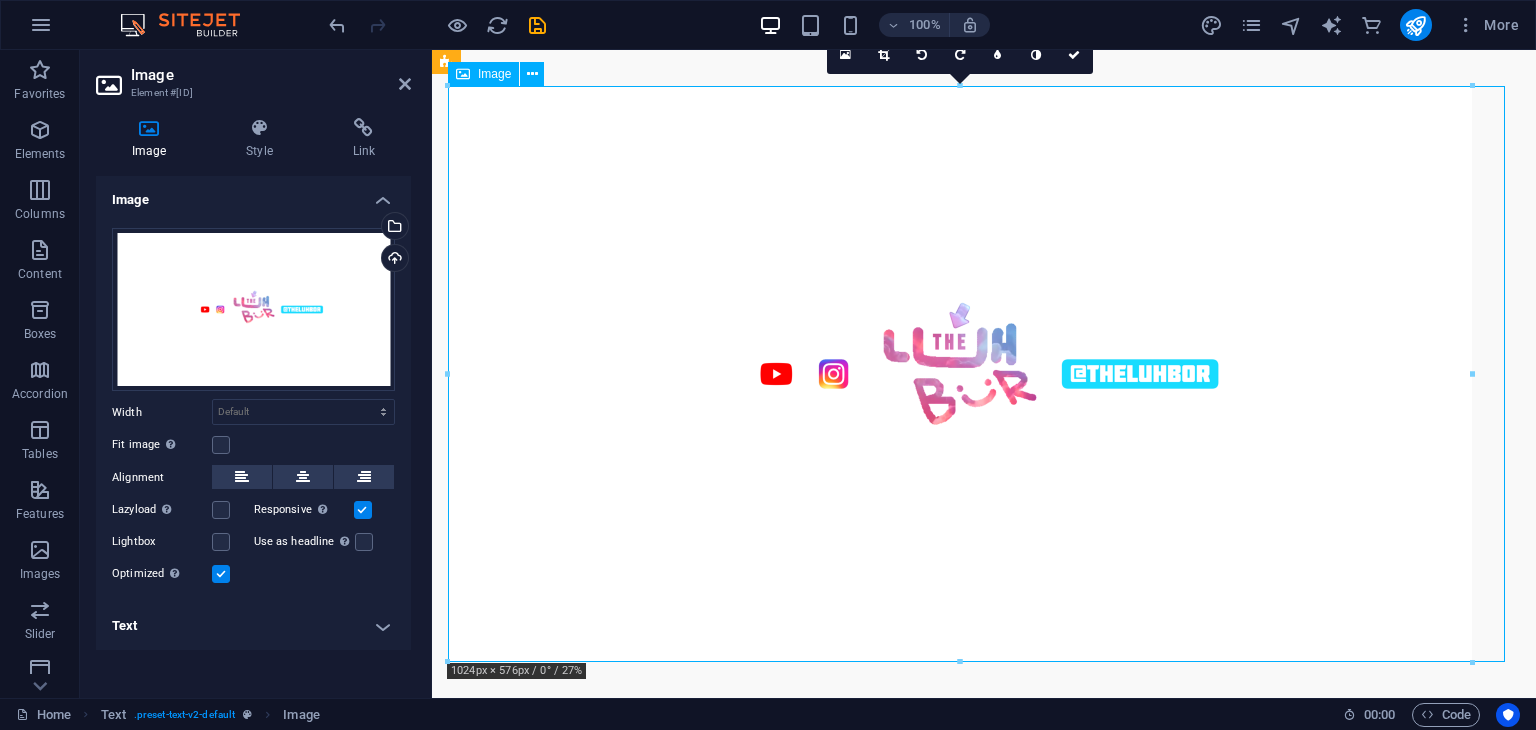 click at bounding box center (984, 374) 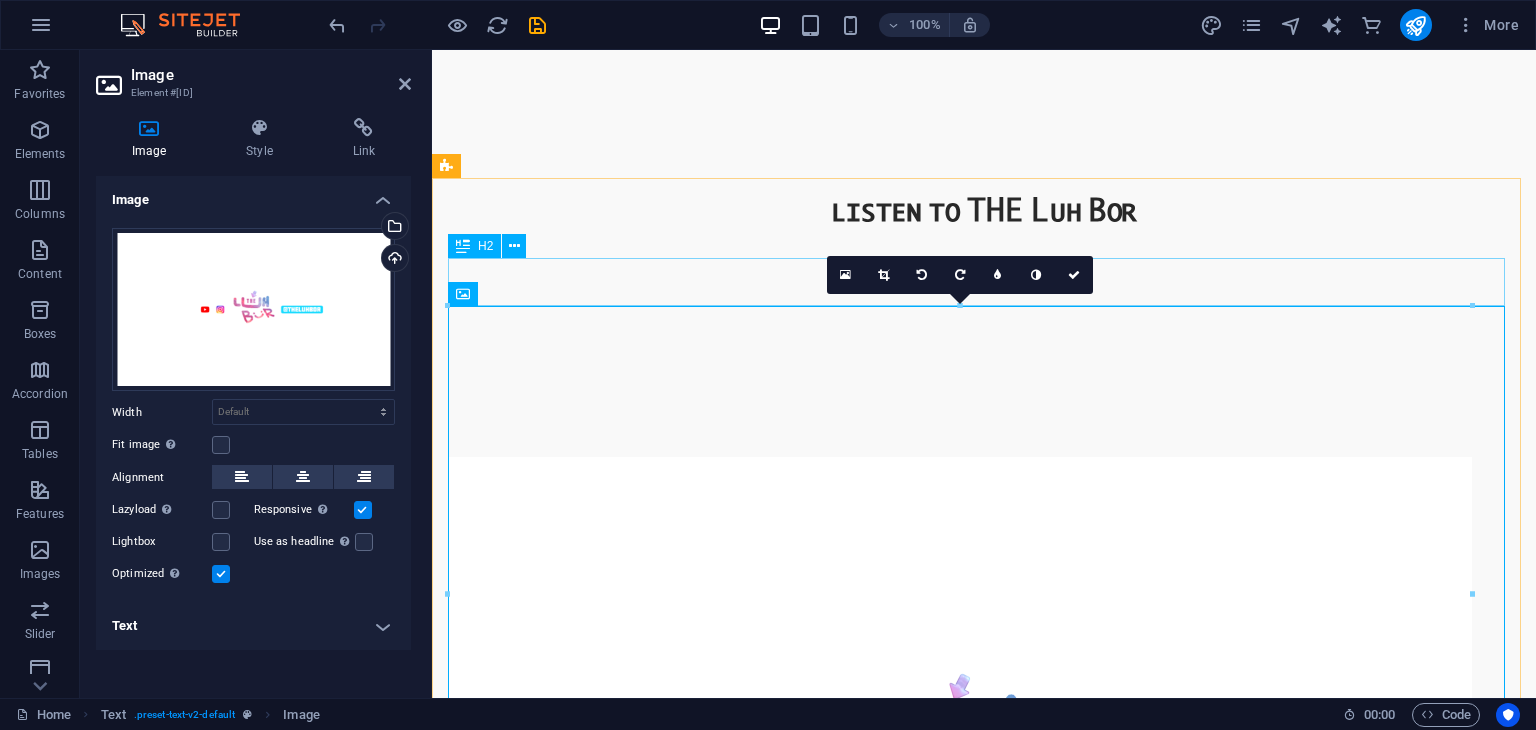 scroll, scrollTop: 100, scrollLeft: 0, axis: vertical 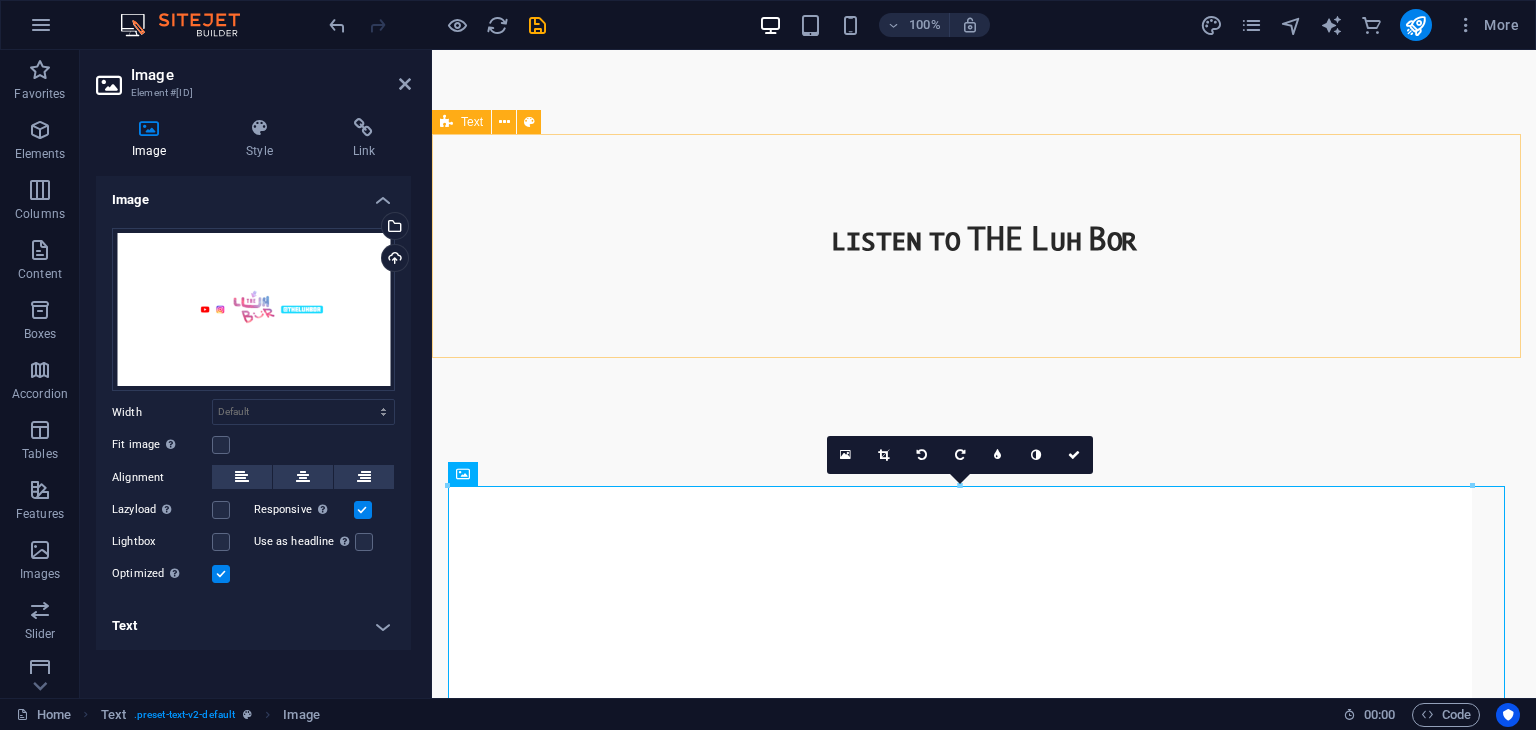 click on "listen to THE Luh Bor" at bounding box center (984, 246) 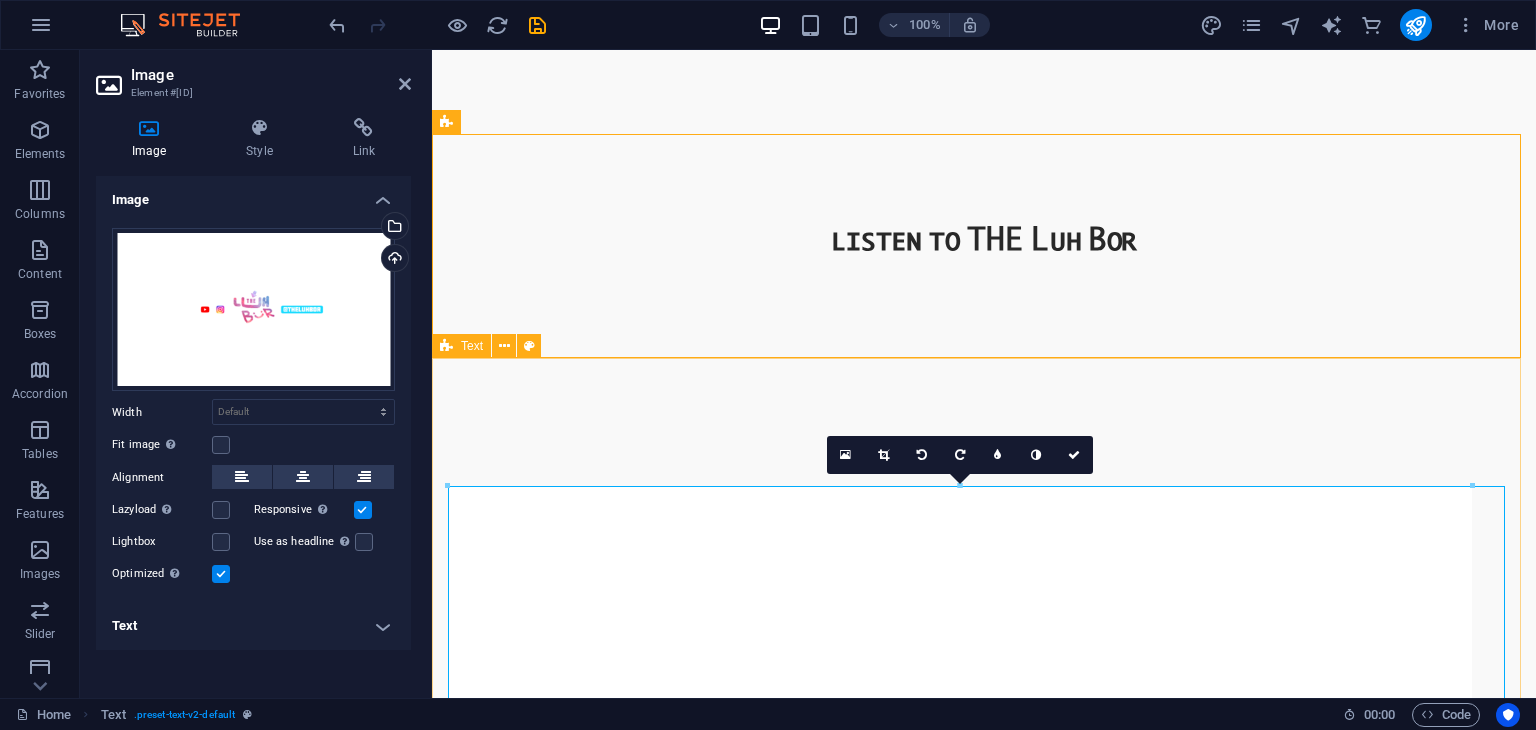 click on "‎  ‎" at bounding box center (984, 770) 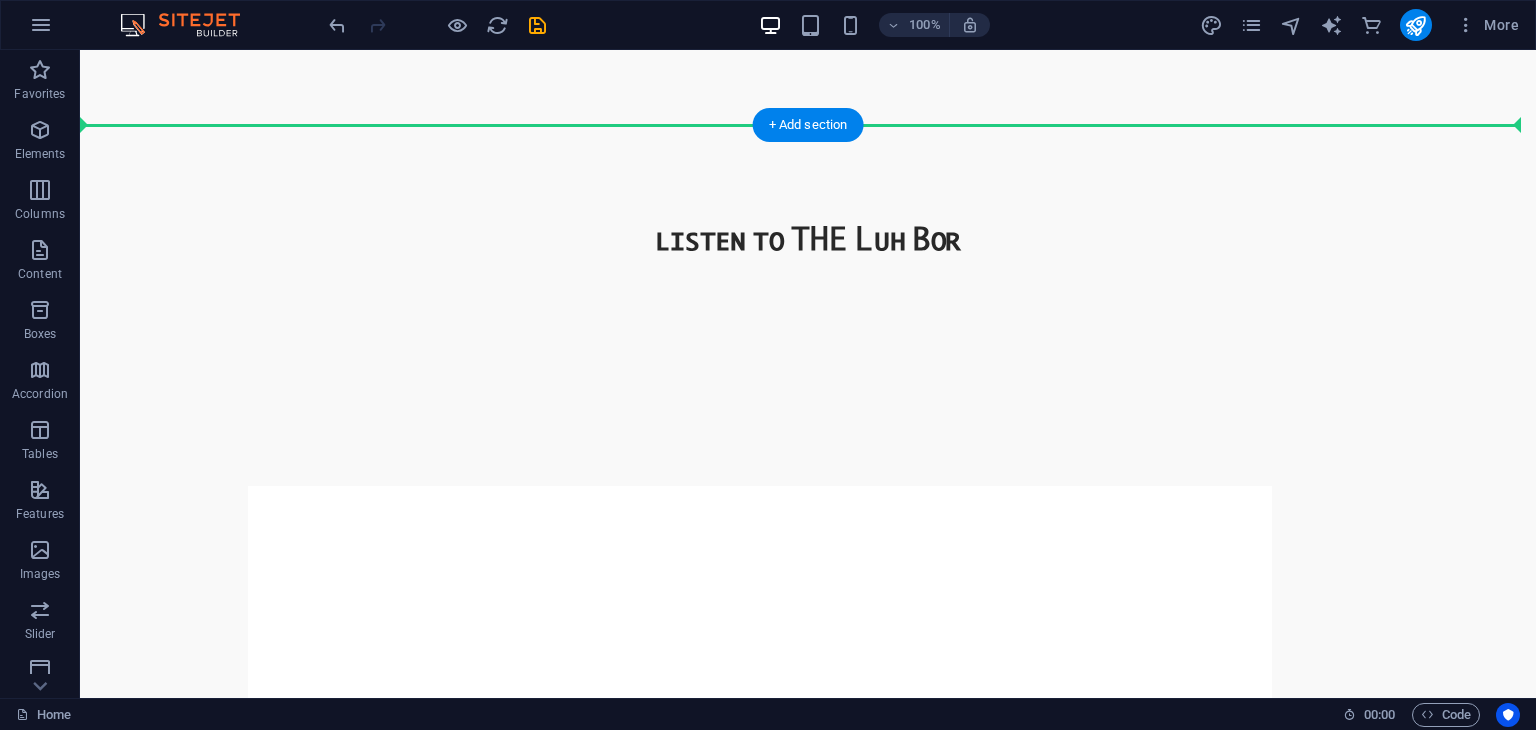 scroll, scrollTop: 0, scrollLeft: 0, axis: both 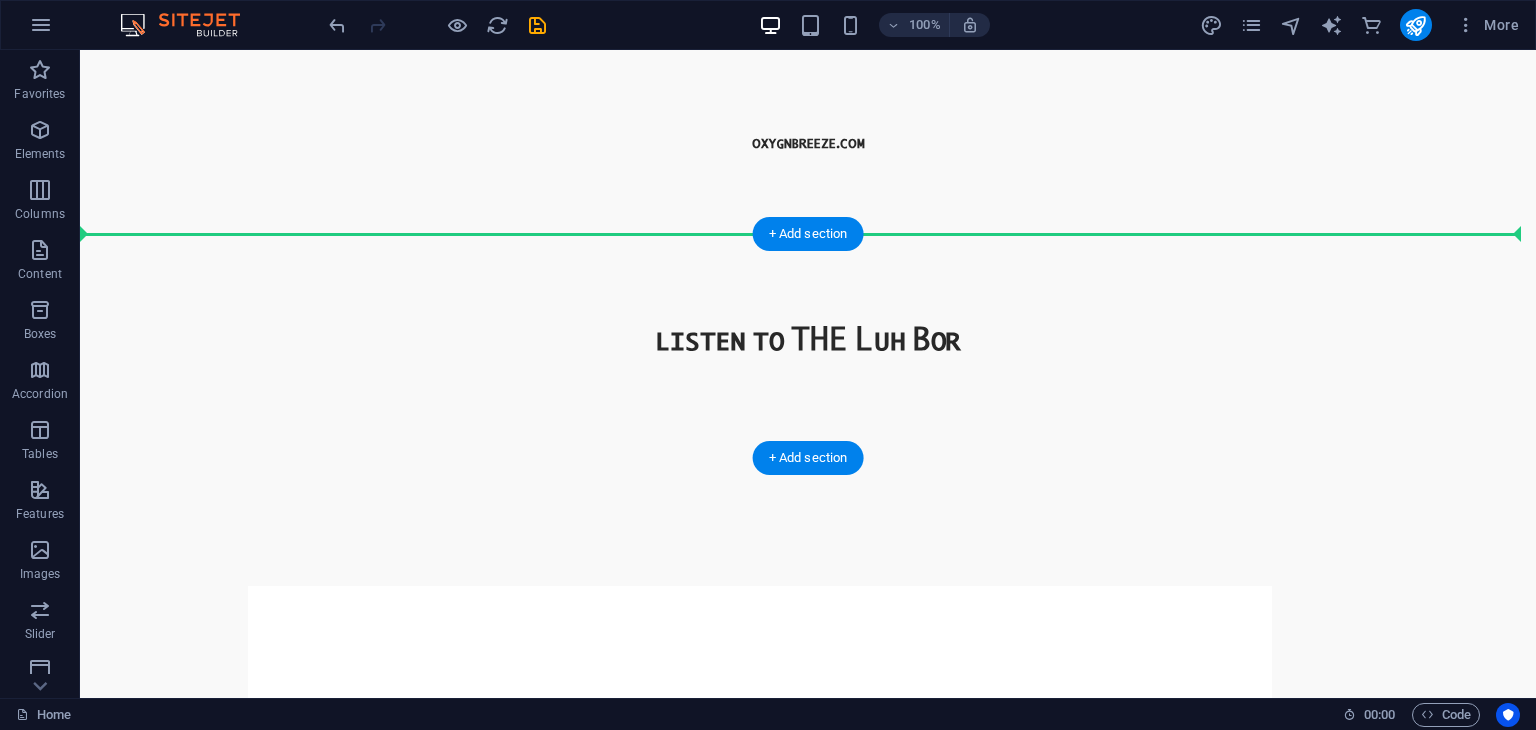 drag, startPoint x: 927, startPoint y: 489, endPoint x: 912, endPoint y: 271, distance: 218.51544 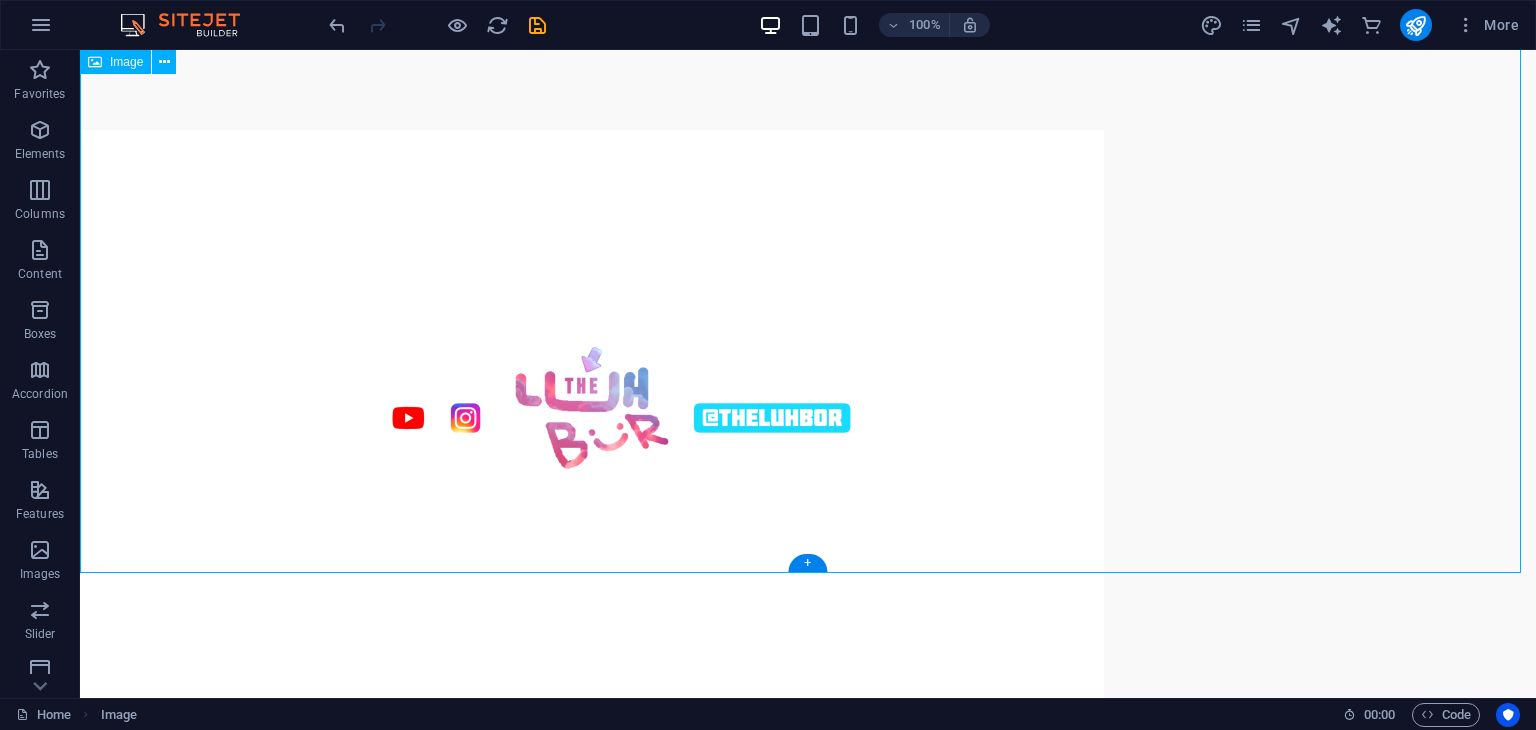scroll, scrollTop: 100, scrollLeft: 0, axis: vertical 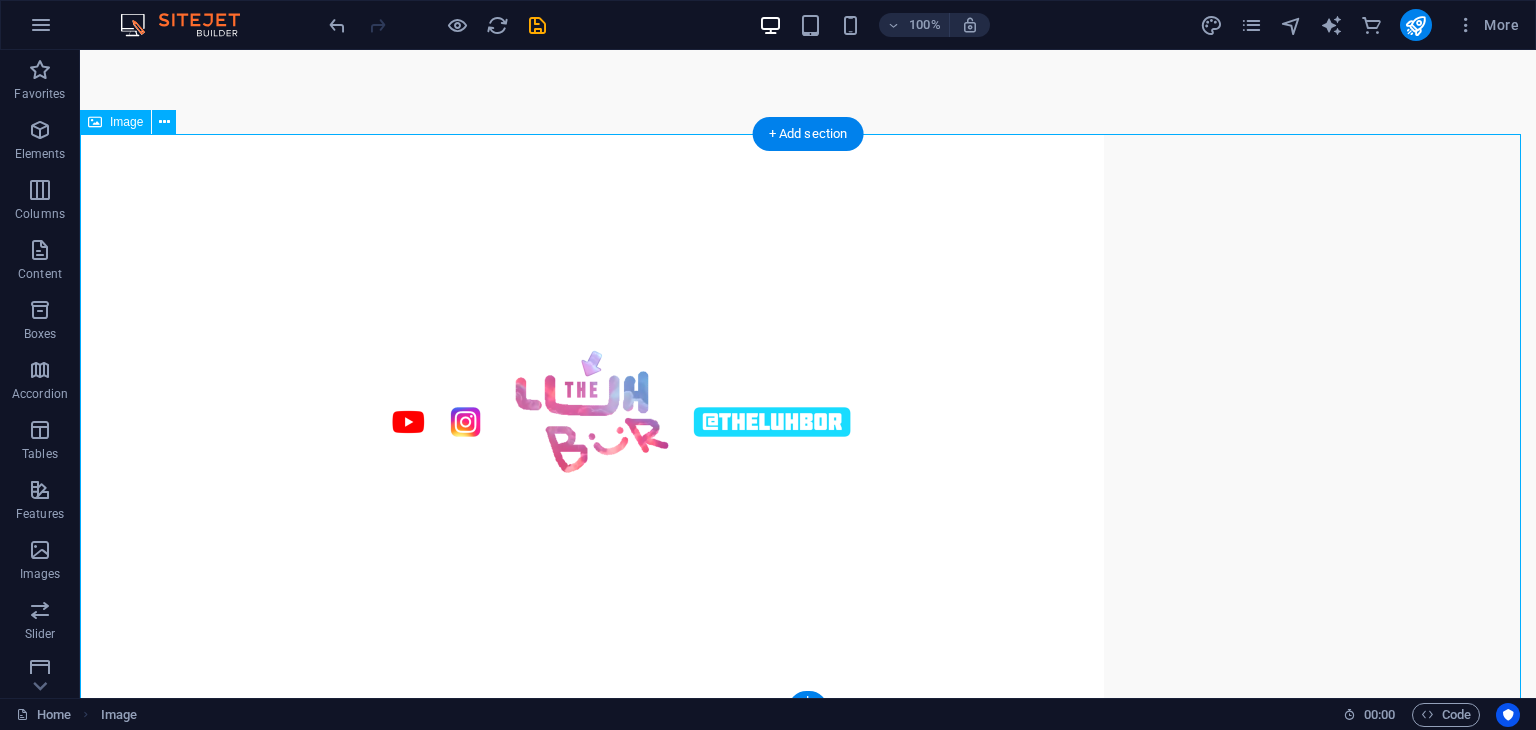 drag, startPoint x: 974, startPoint y: 330, endPoint x: 1008, endPoint y: 445, distance: 119.92081 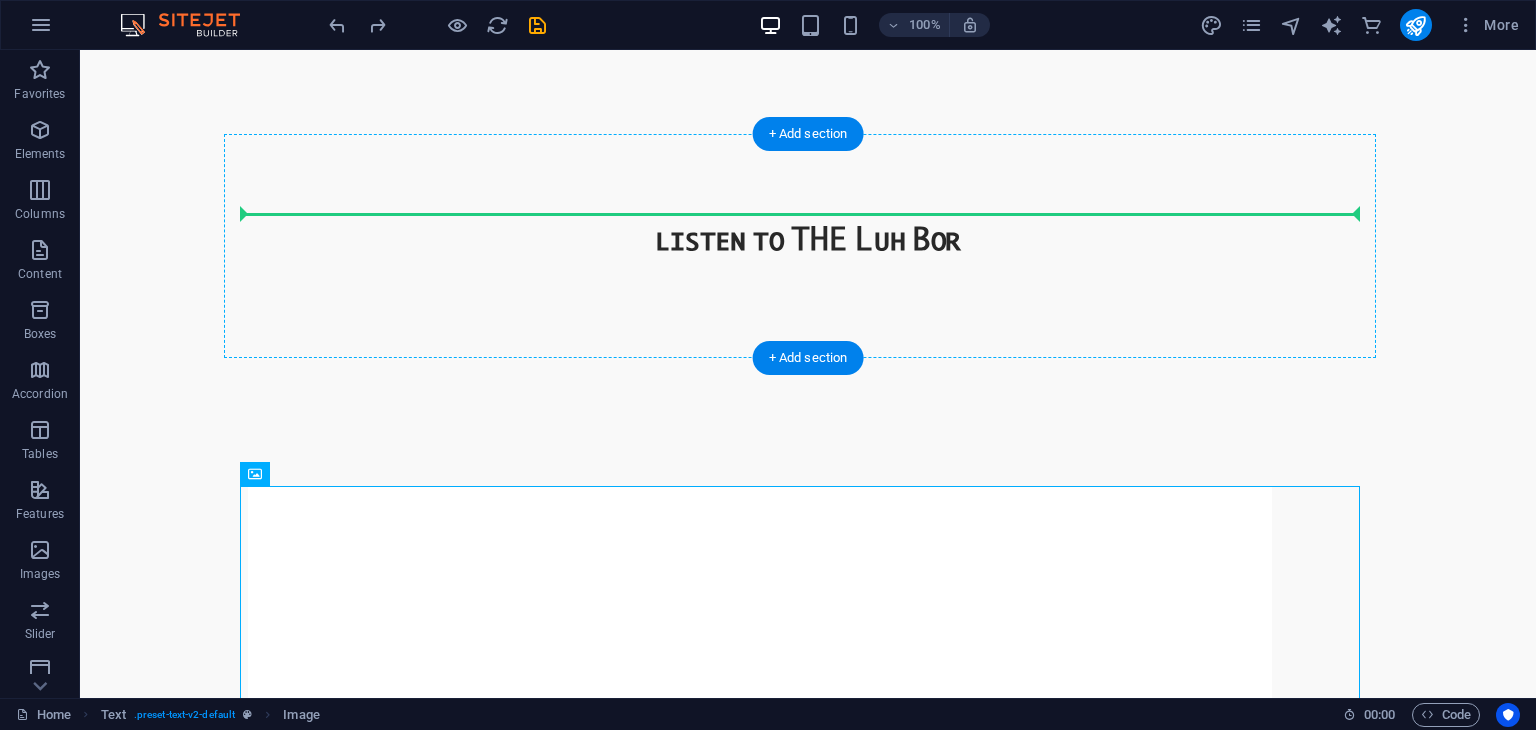 drag, startPoint x: 887, startPoint y: 601, endPoint x: 872, endPoint y: 231, distance: 370.30392 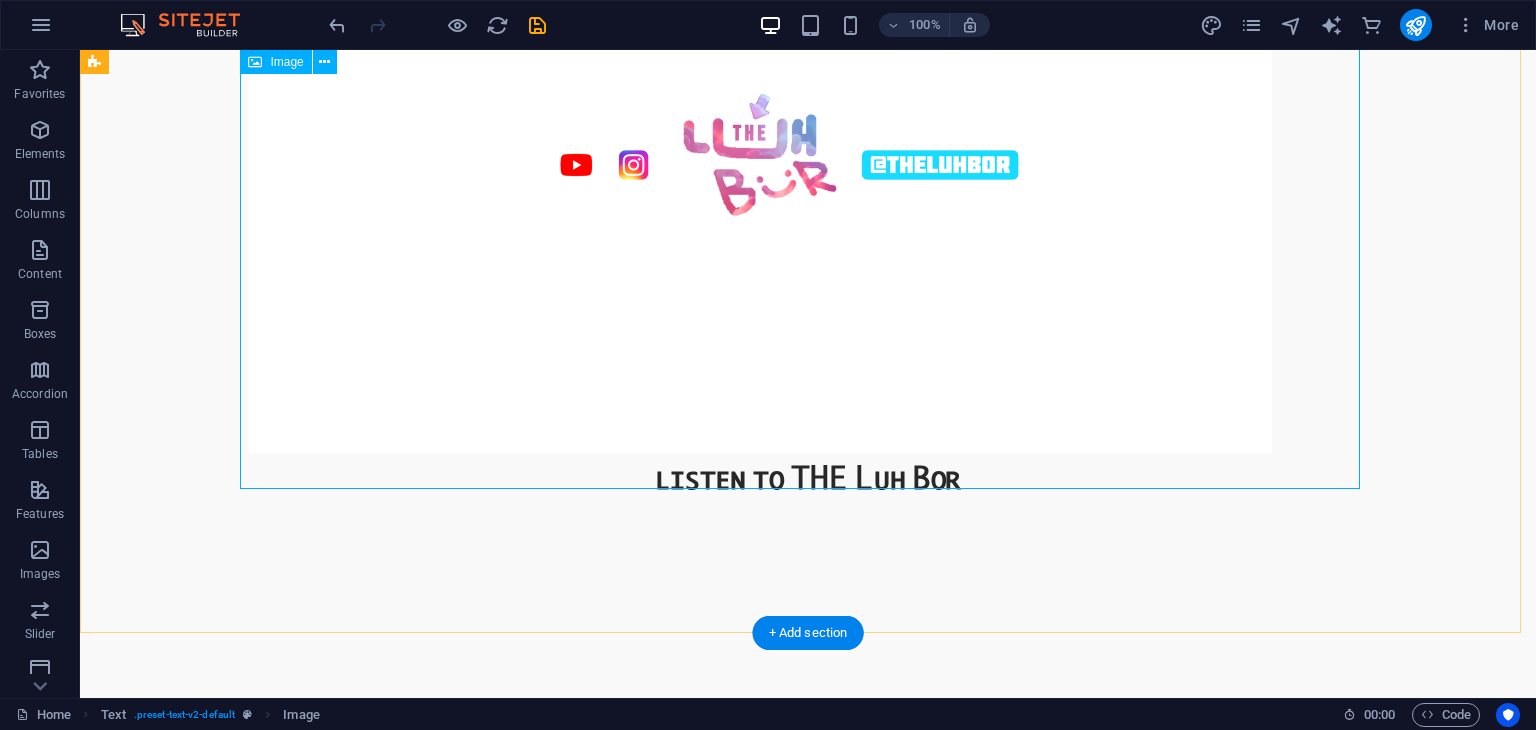 scroll, scrollTop: 500, scrollLeft: 0, axis: vertical 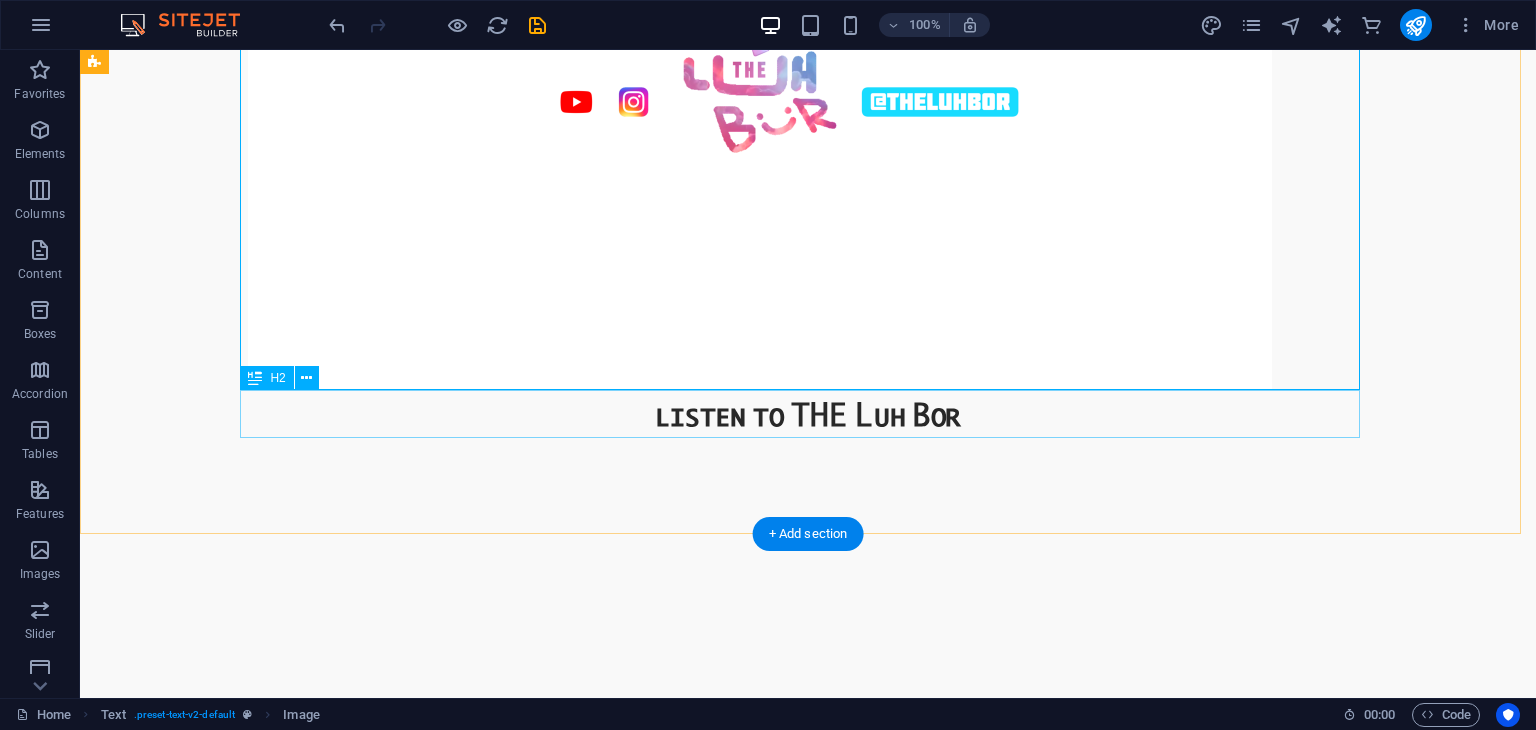 click on "listen to THE Luh Bor" at bounding box center (808, 414) 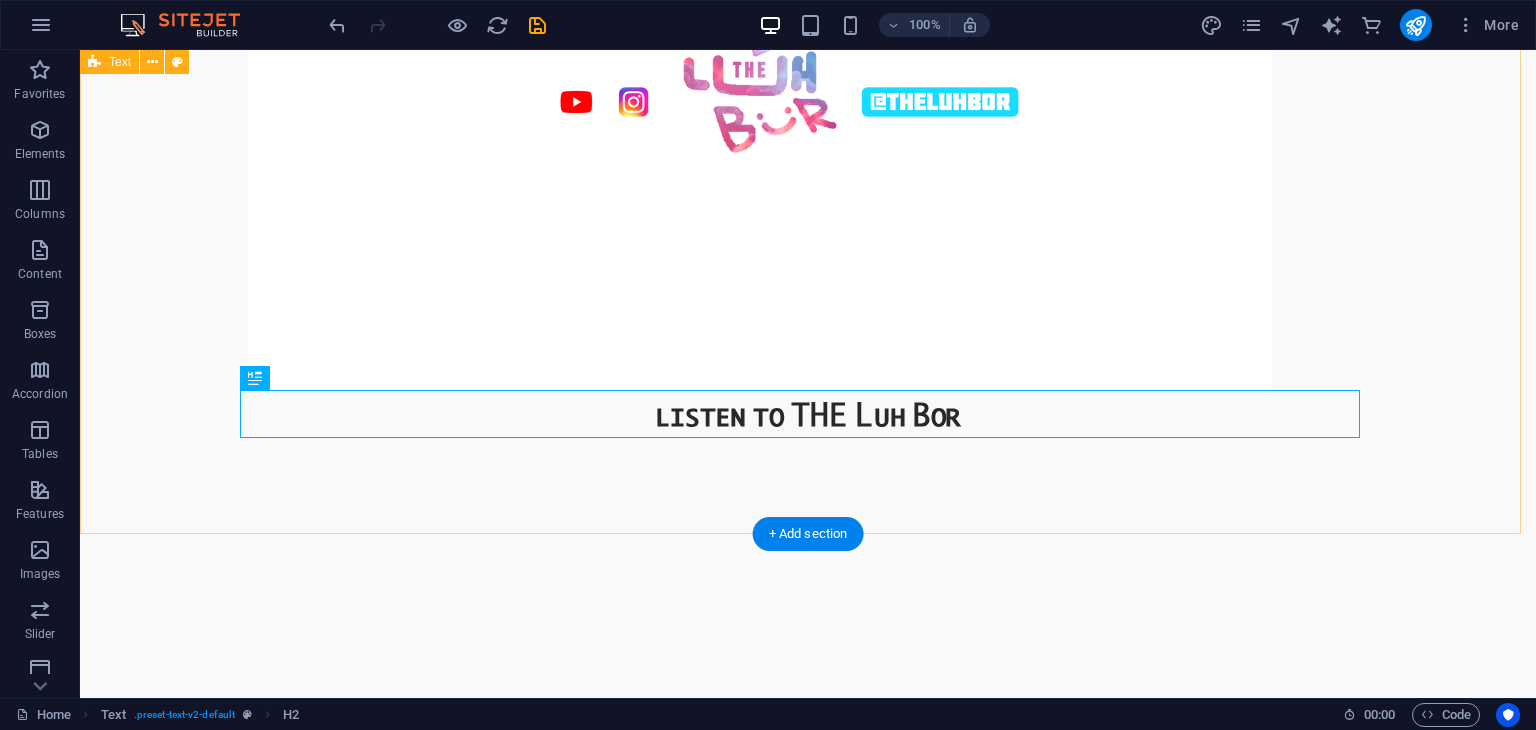 click on "listen to THE Luh Bor" at bounding box center (808, 134) 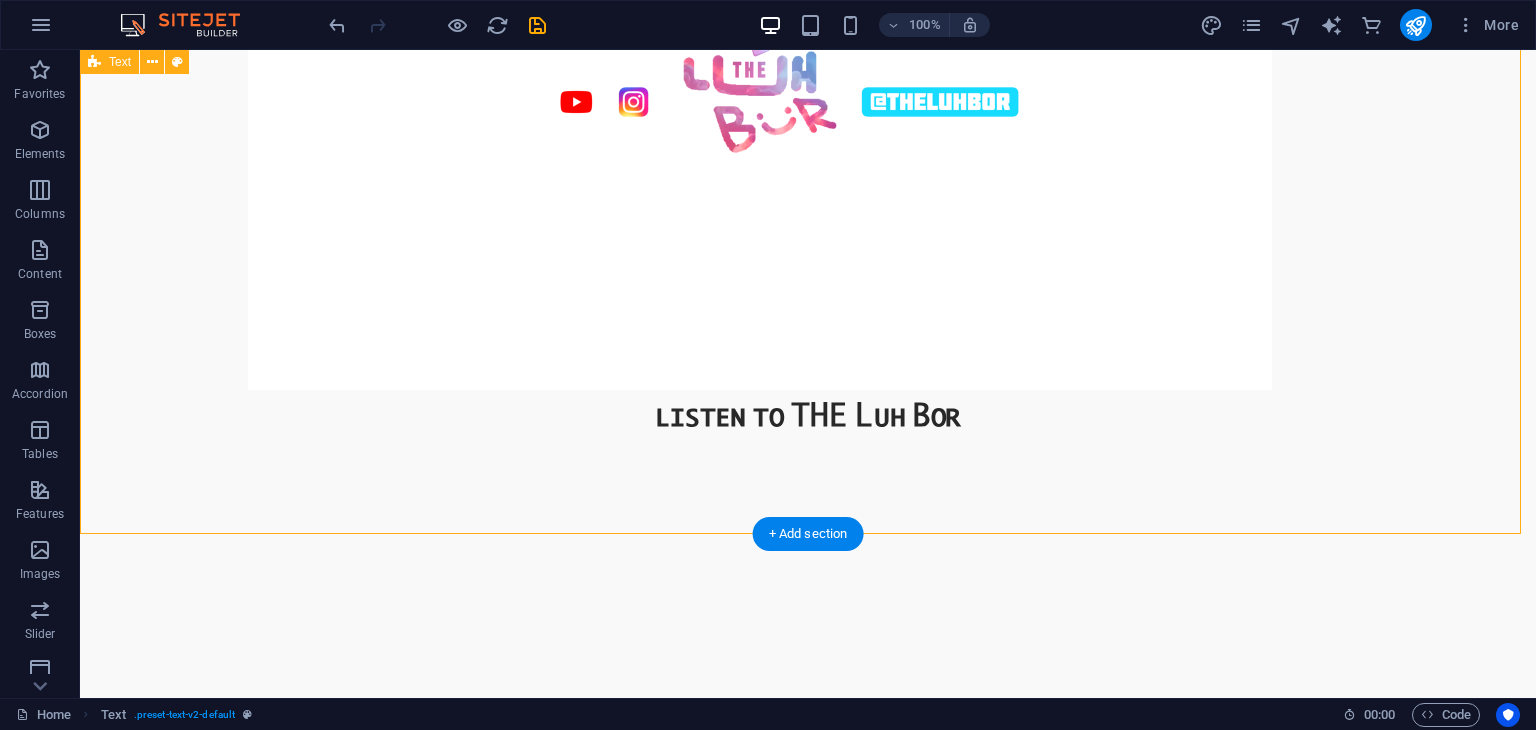 click on "listen to THE Luh Bor" at bounding box center [808, 134] 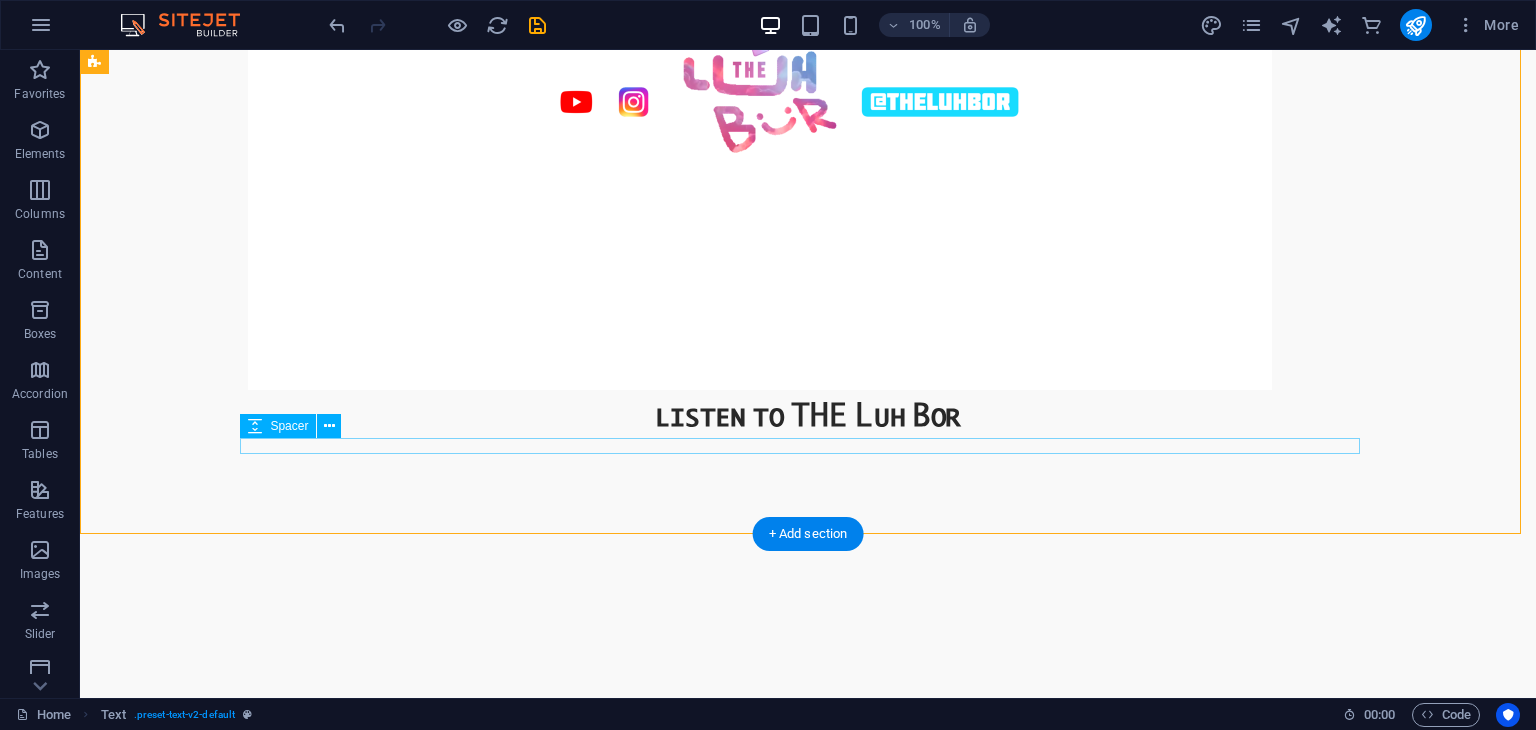 click at bounding box center [808, 446] 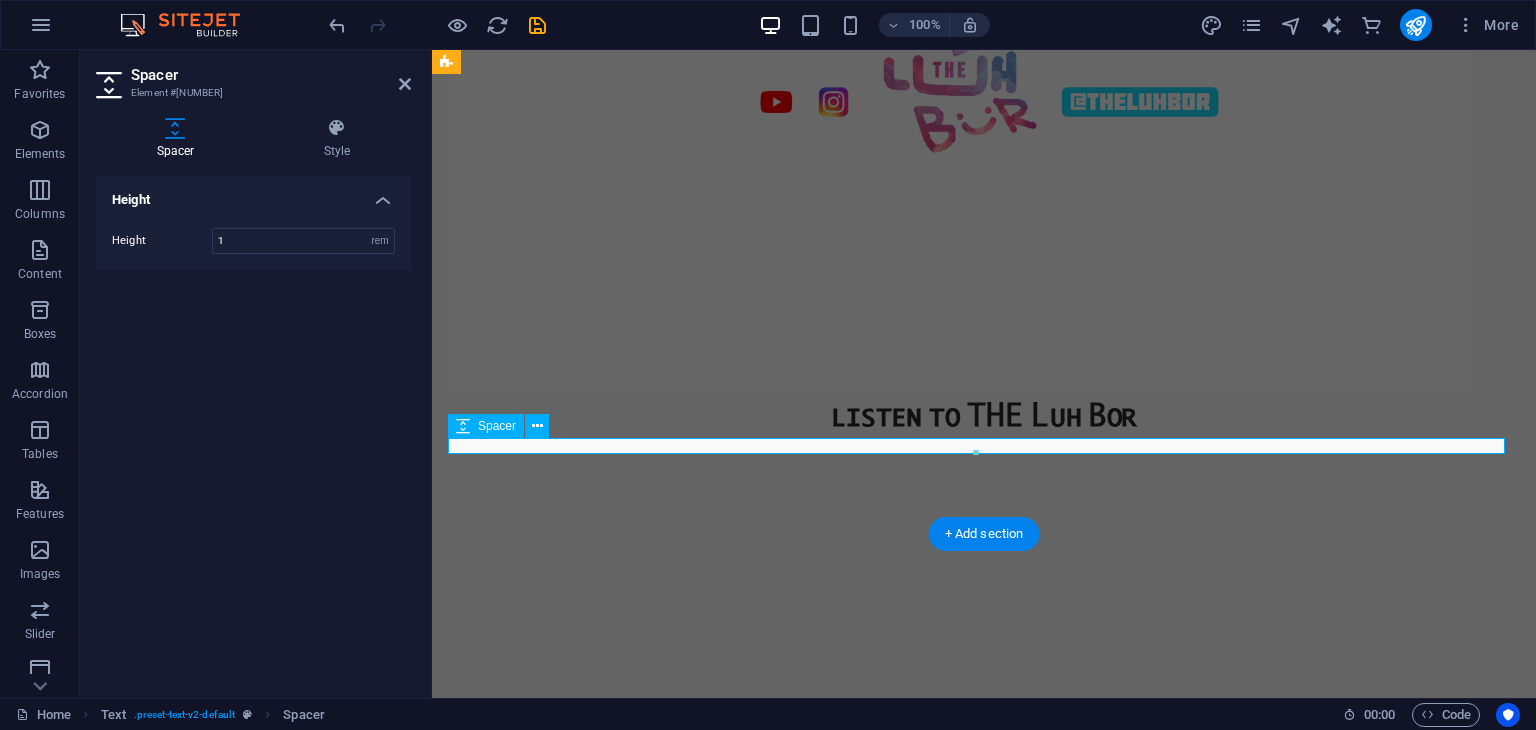 click at bounding box center [984, 446] 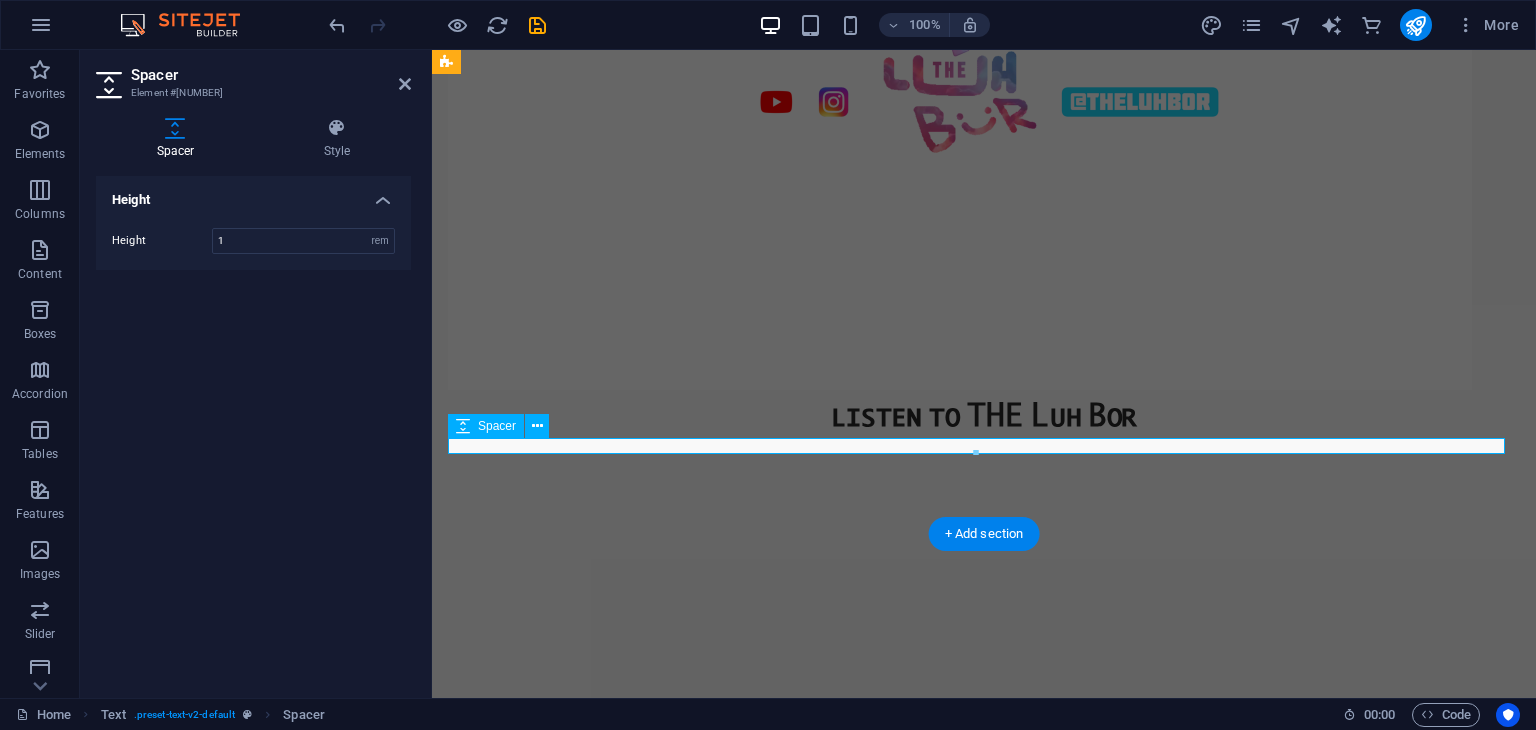 click at bounding box center [984, 446] 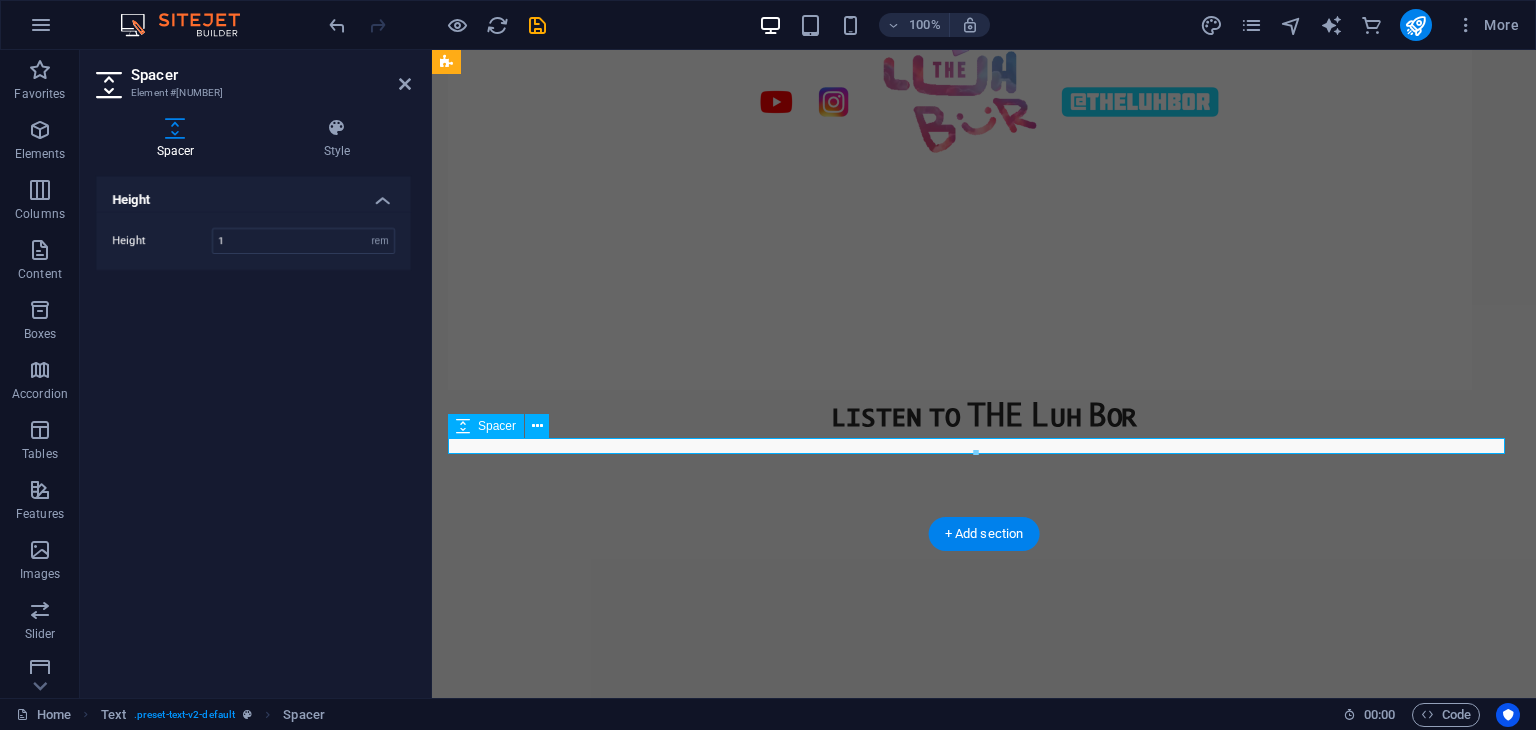 click at bounding box center [984, 446] 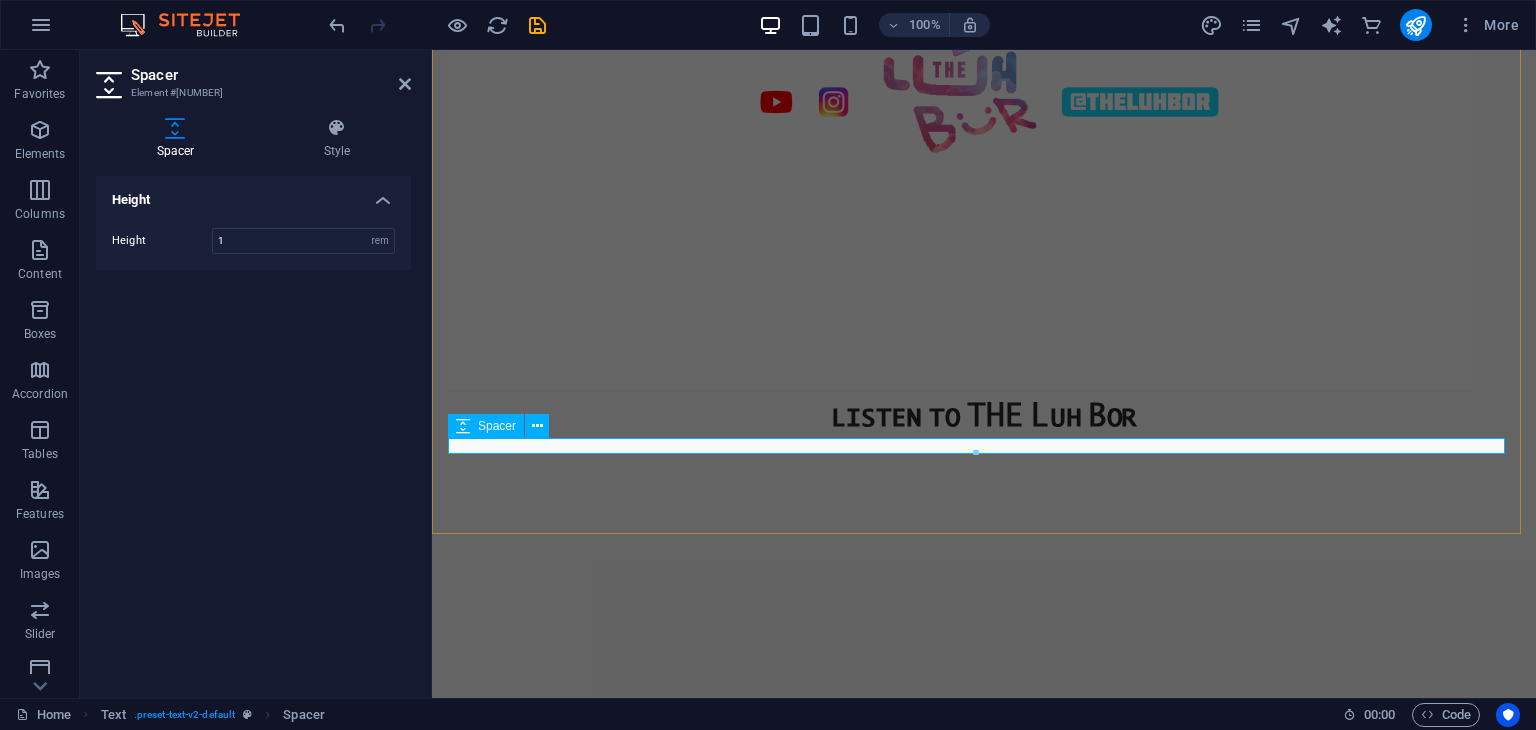 drag, startPoint x: 960, startPoint y: 449, endPoint x: 872, endPoint y: 448, distance: 88.005684 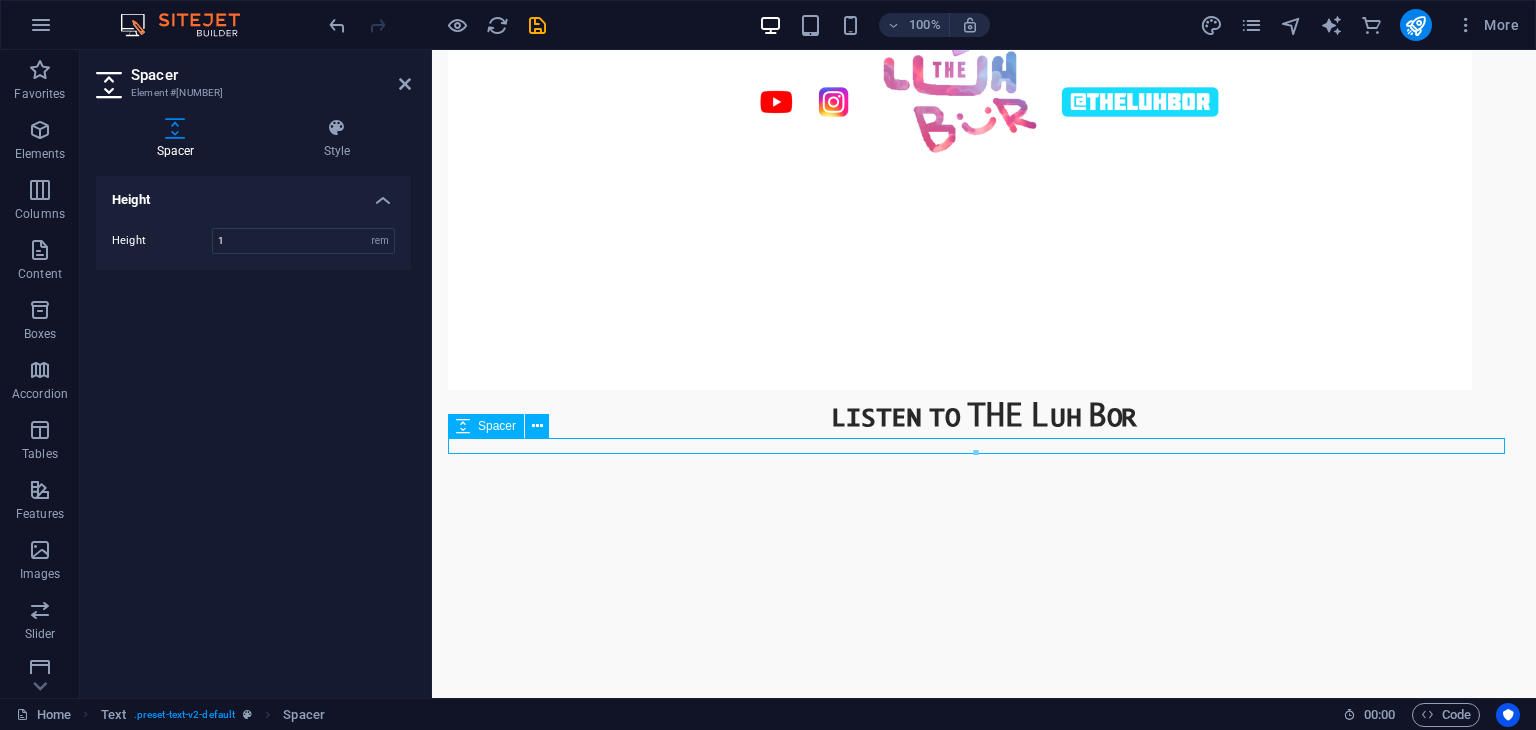 click at bounding box center [984, 446] 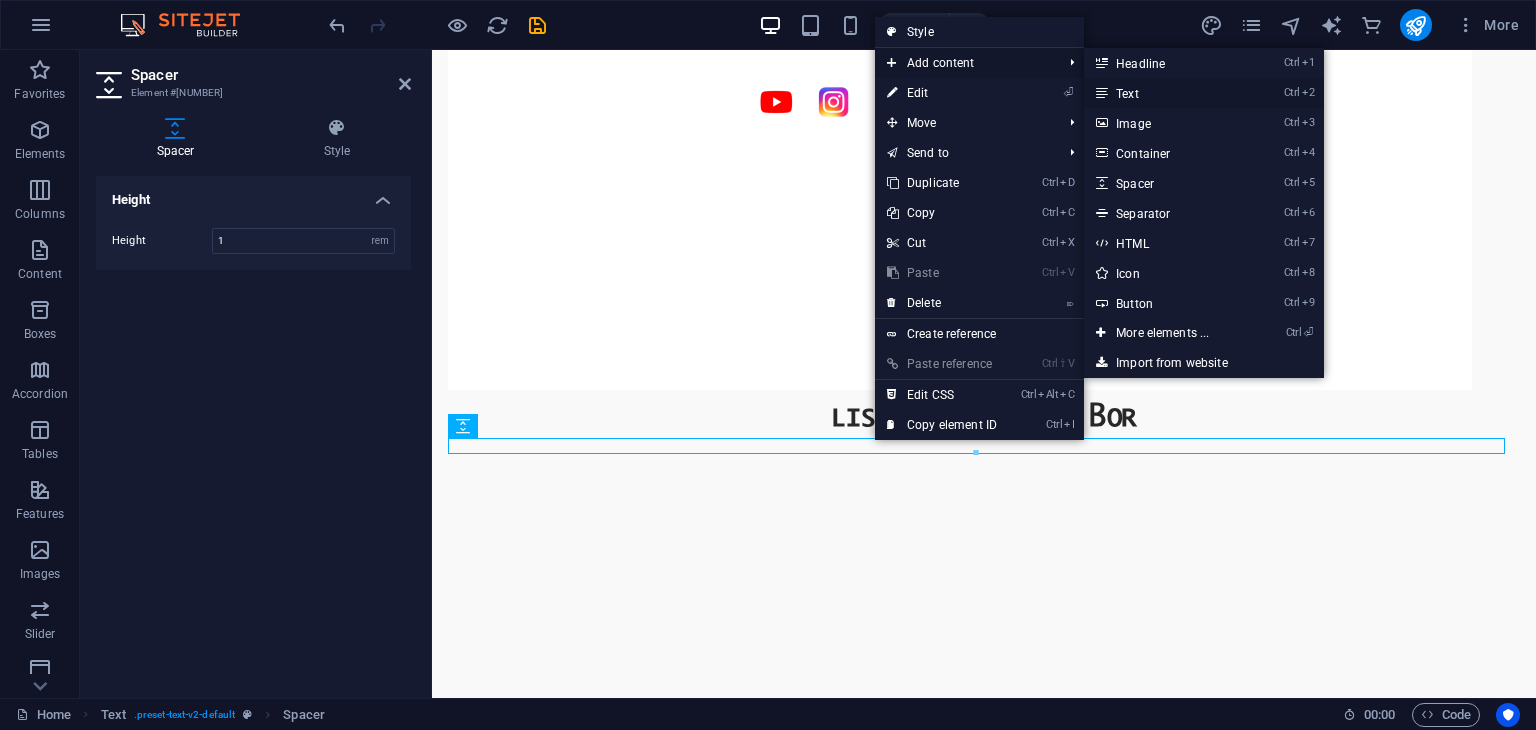 click on "Ctrl 2  Text" at bounding box center (1166, 93) 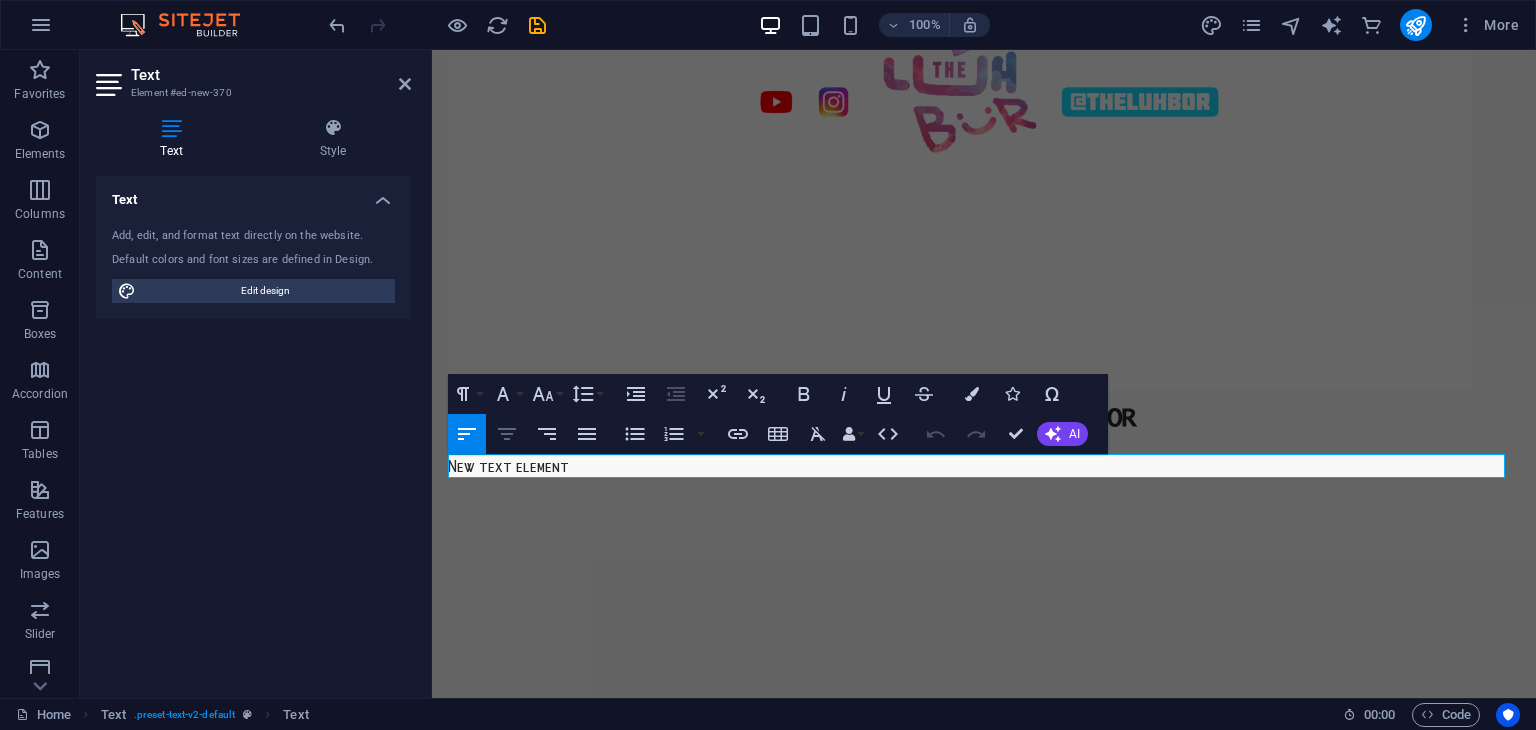 click 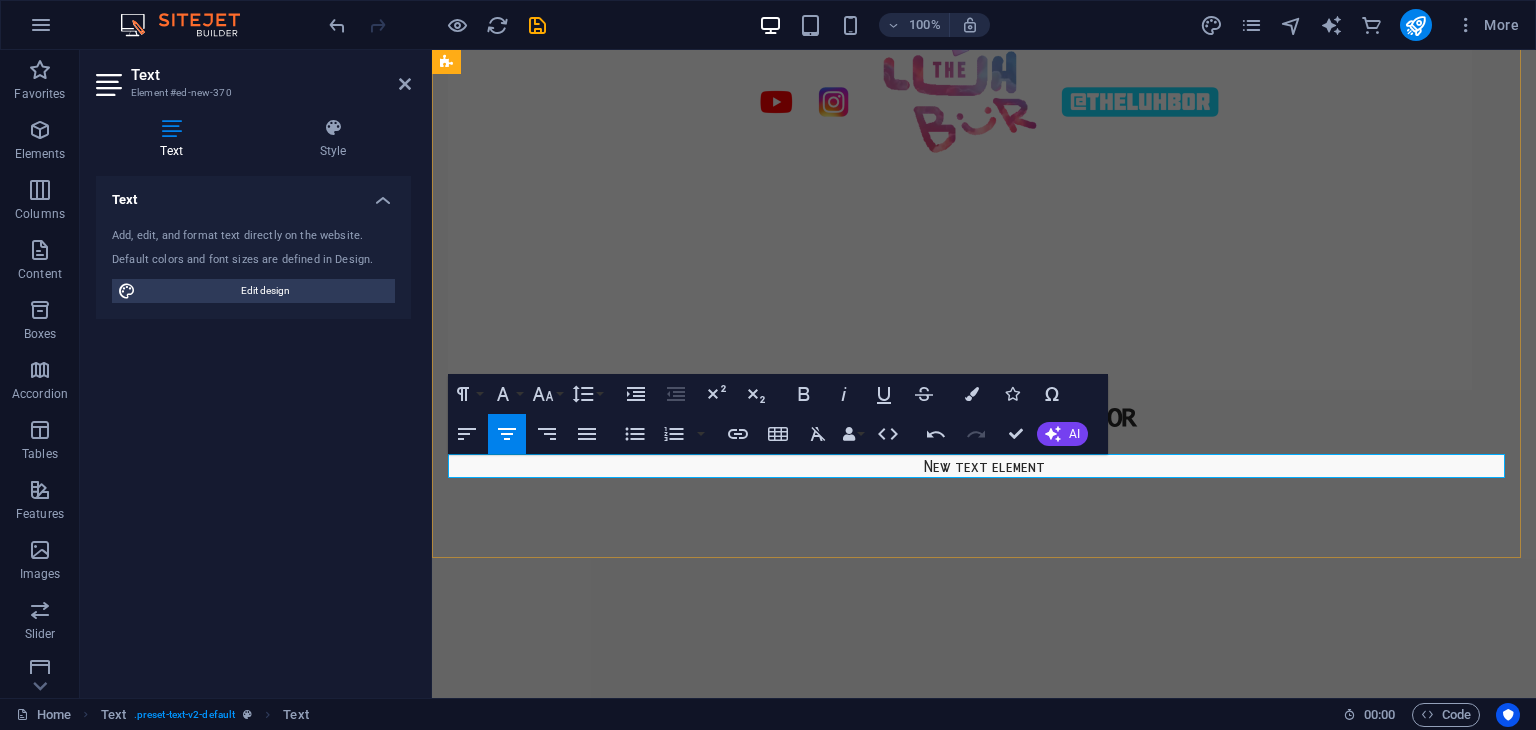 type 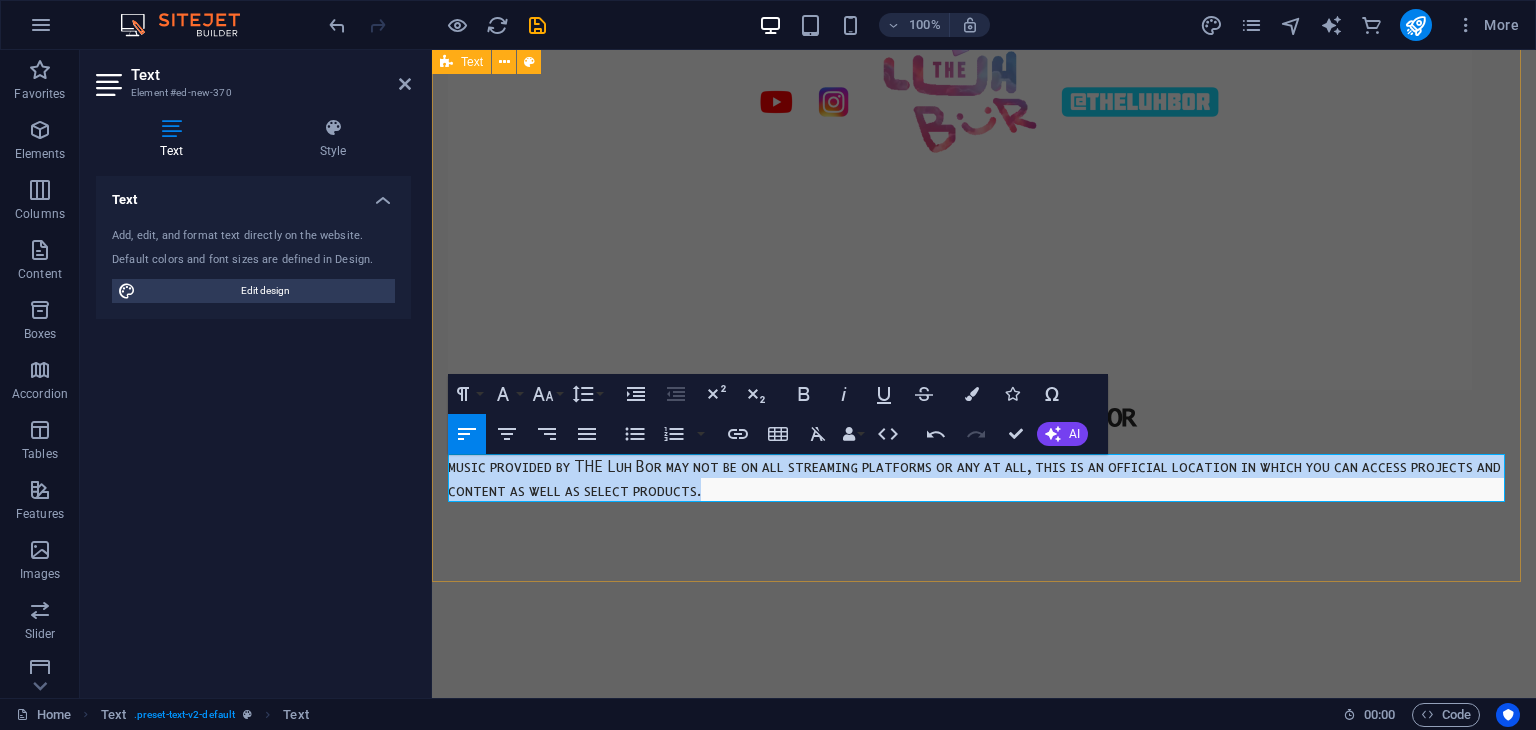 drag, startPoint x: 708, startPoint y: 496, endPoint x: 884, endPoint y: 504, distance: 176.18172 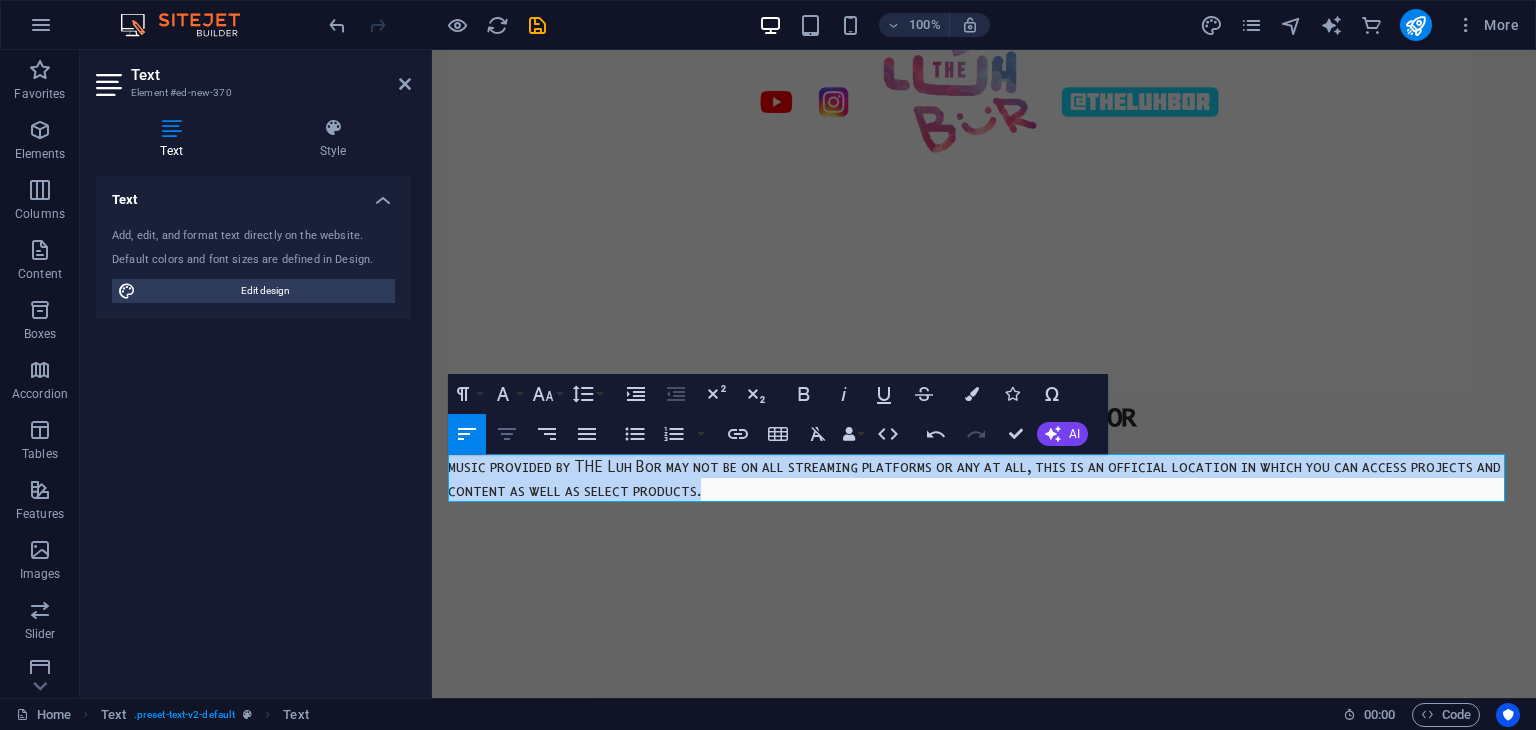click 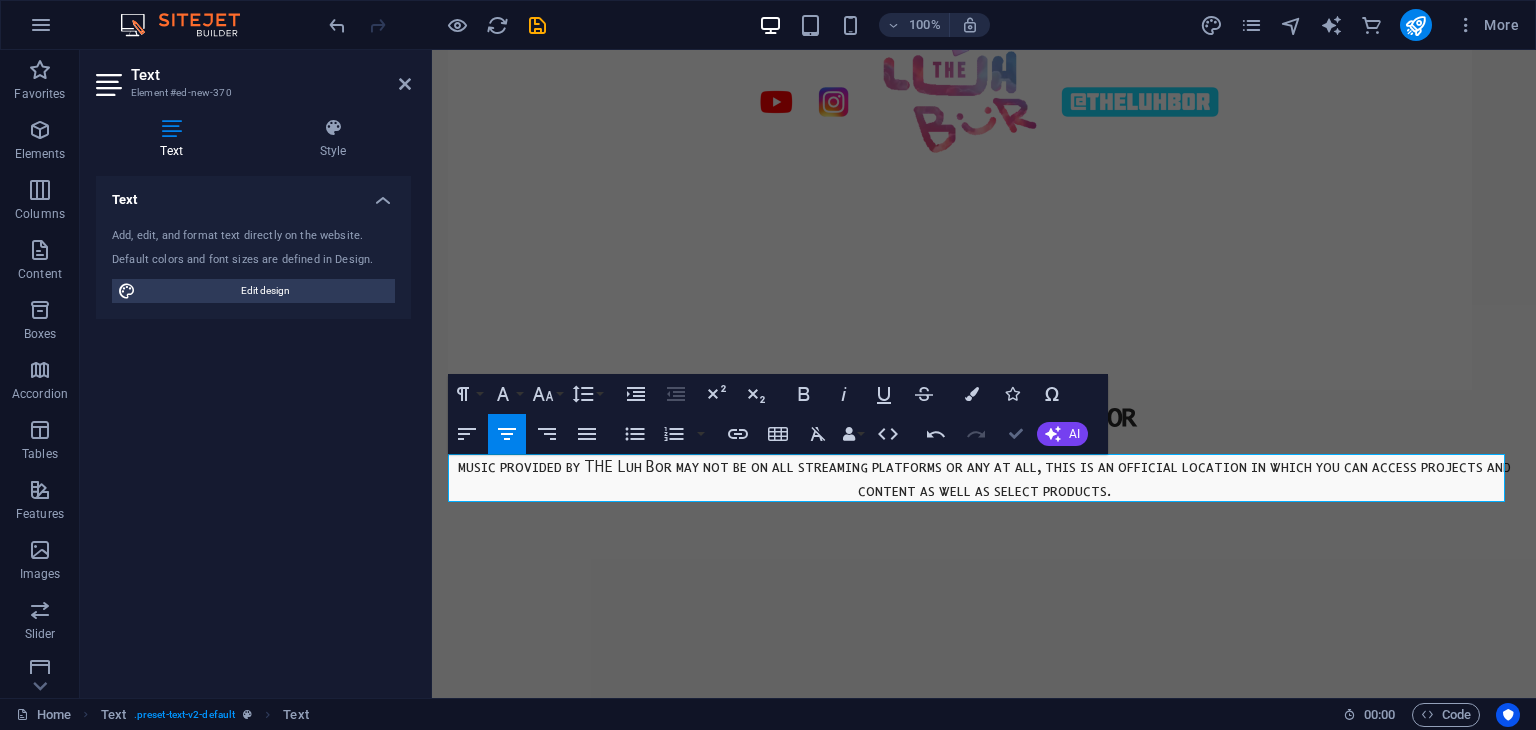 drag, startPoint x: 1031, startPoint y: 431, endPoint x: 987, endPoint y: 500, distance: 81.8352 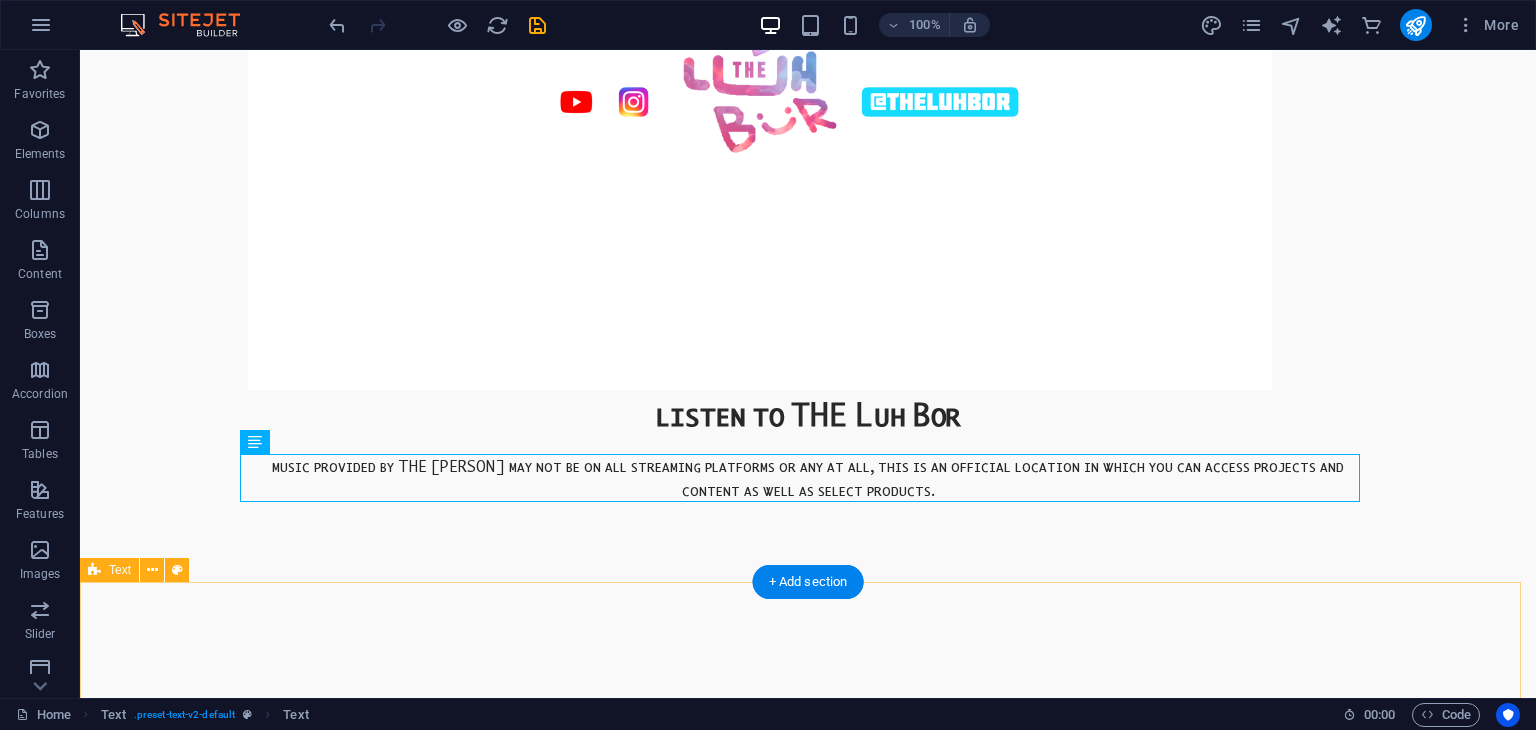 click on "‎  ‎" at bounding box center (808, 706) 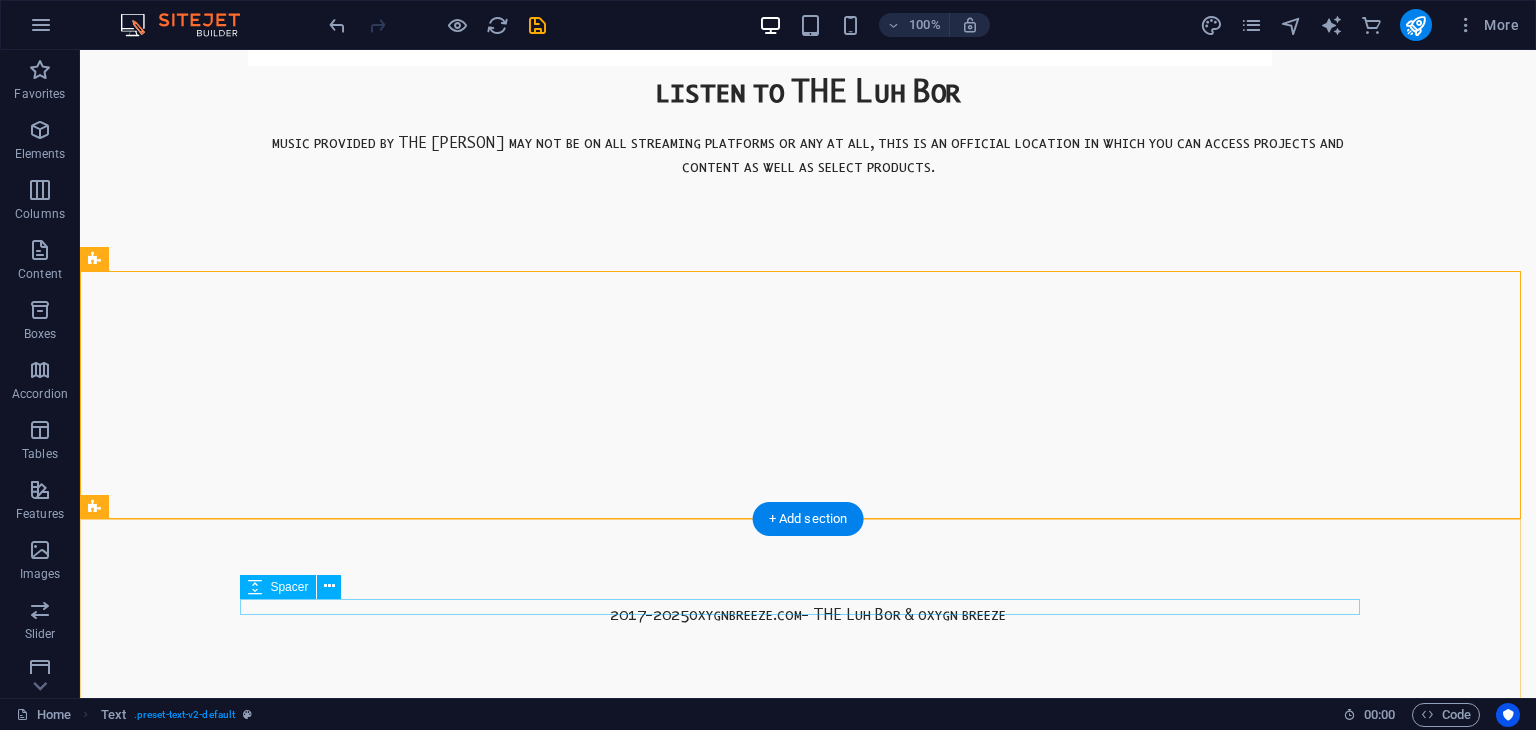 scroll, scrollTop: 832, scrollLeft: 0, axis: vertical 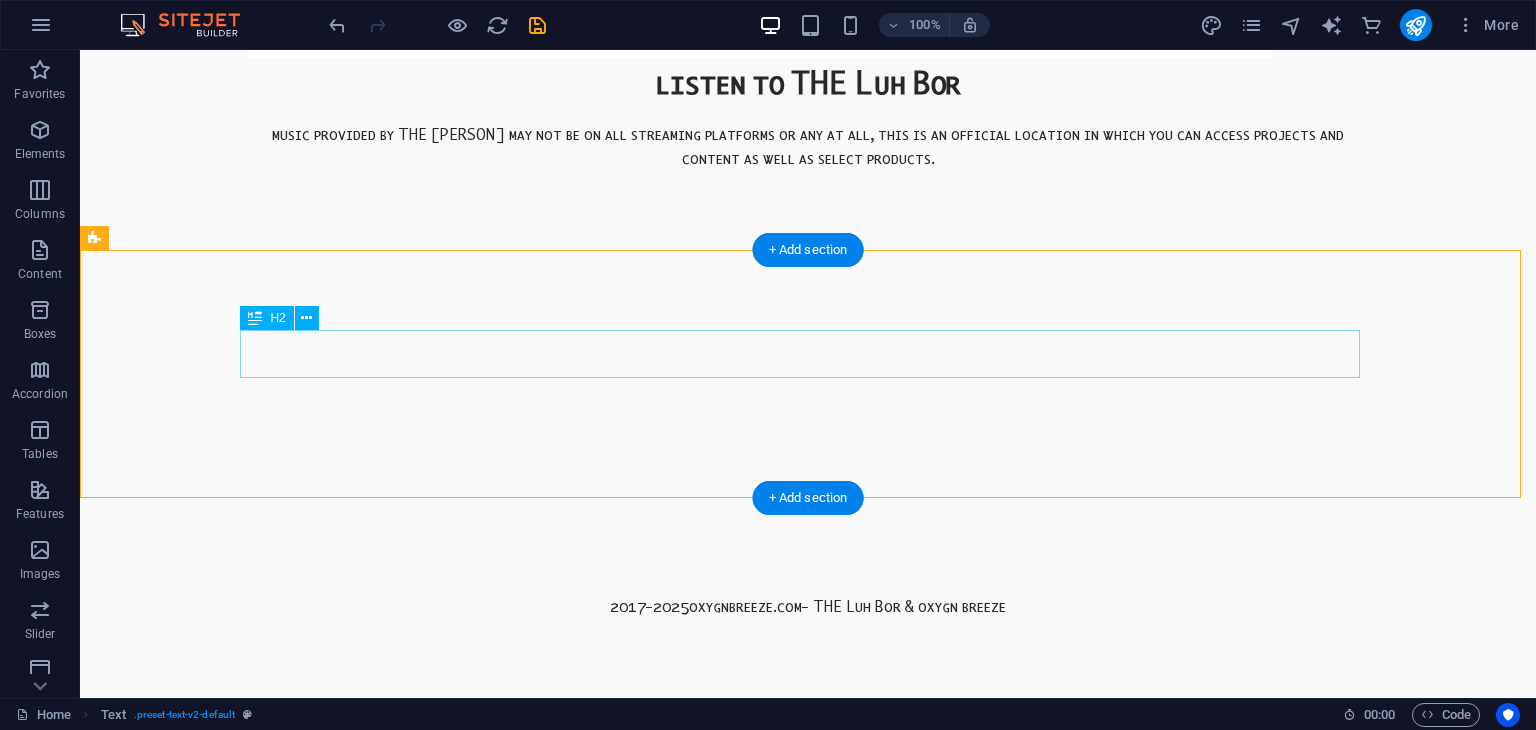 click on "‎" at bounding box center [808, 354] 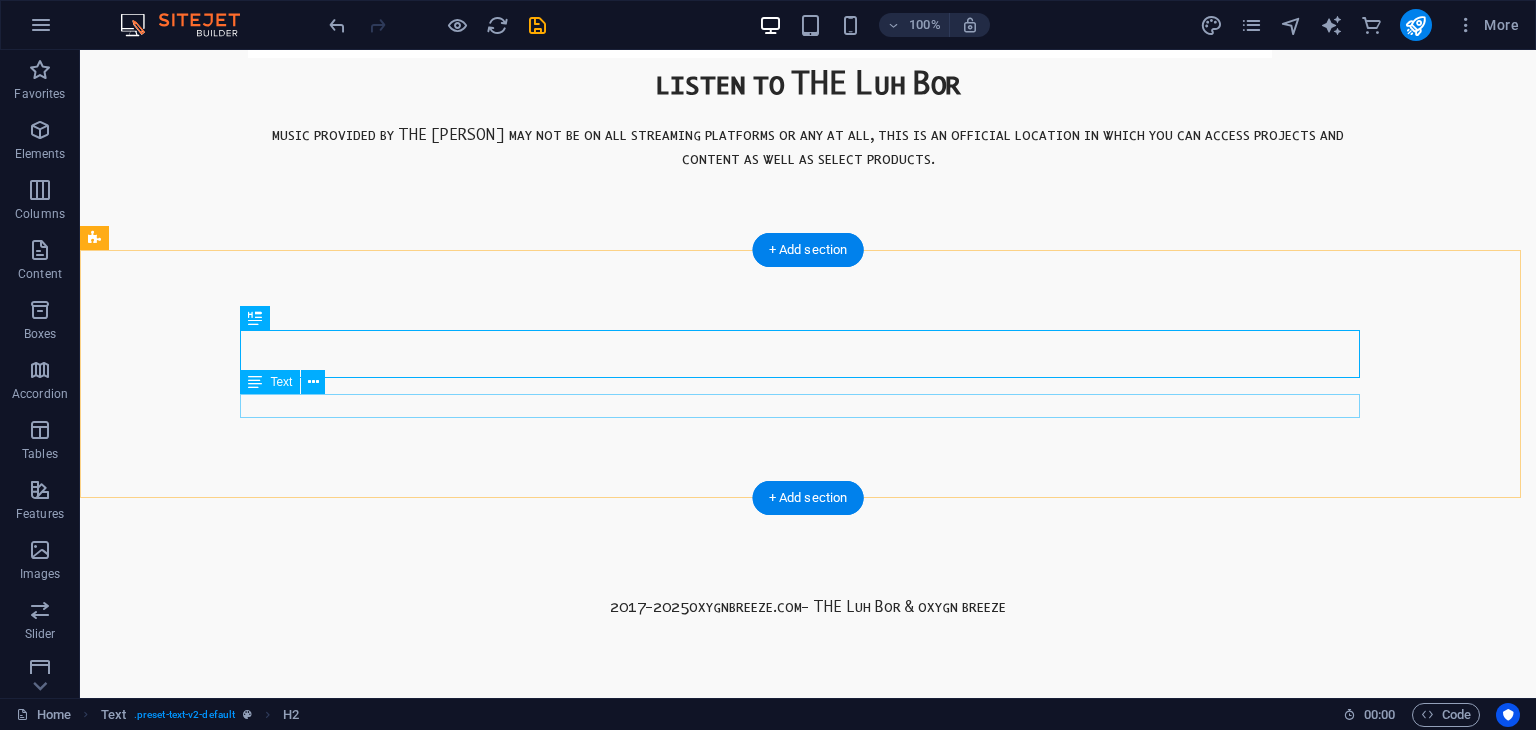 click on "‎" at bounding box center (808, 406) 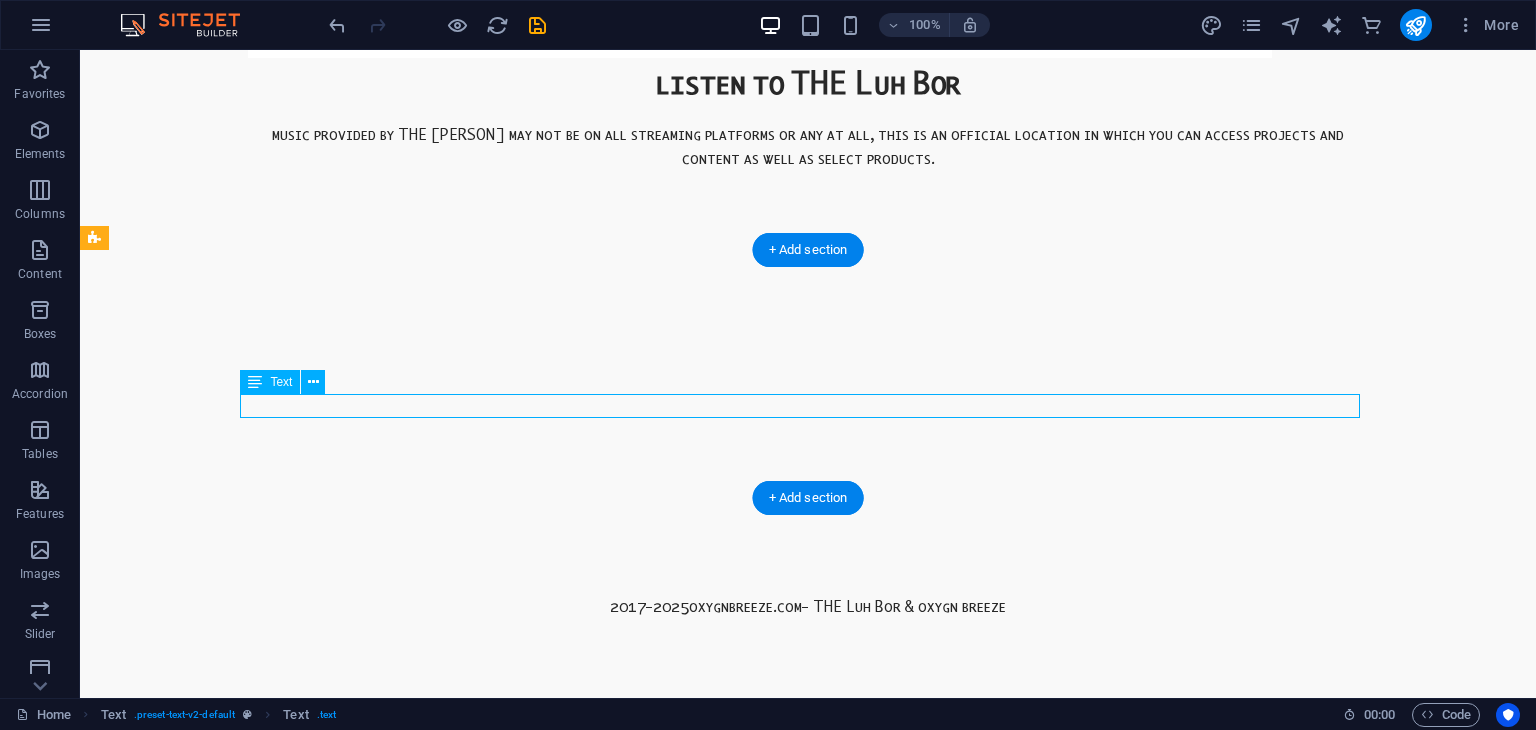 click on "‎" at bounding box center [808, 406] 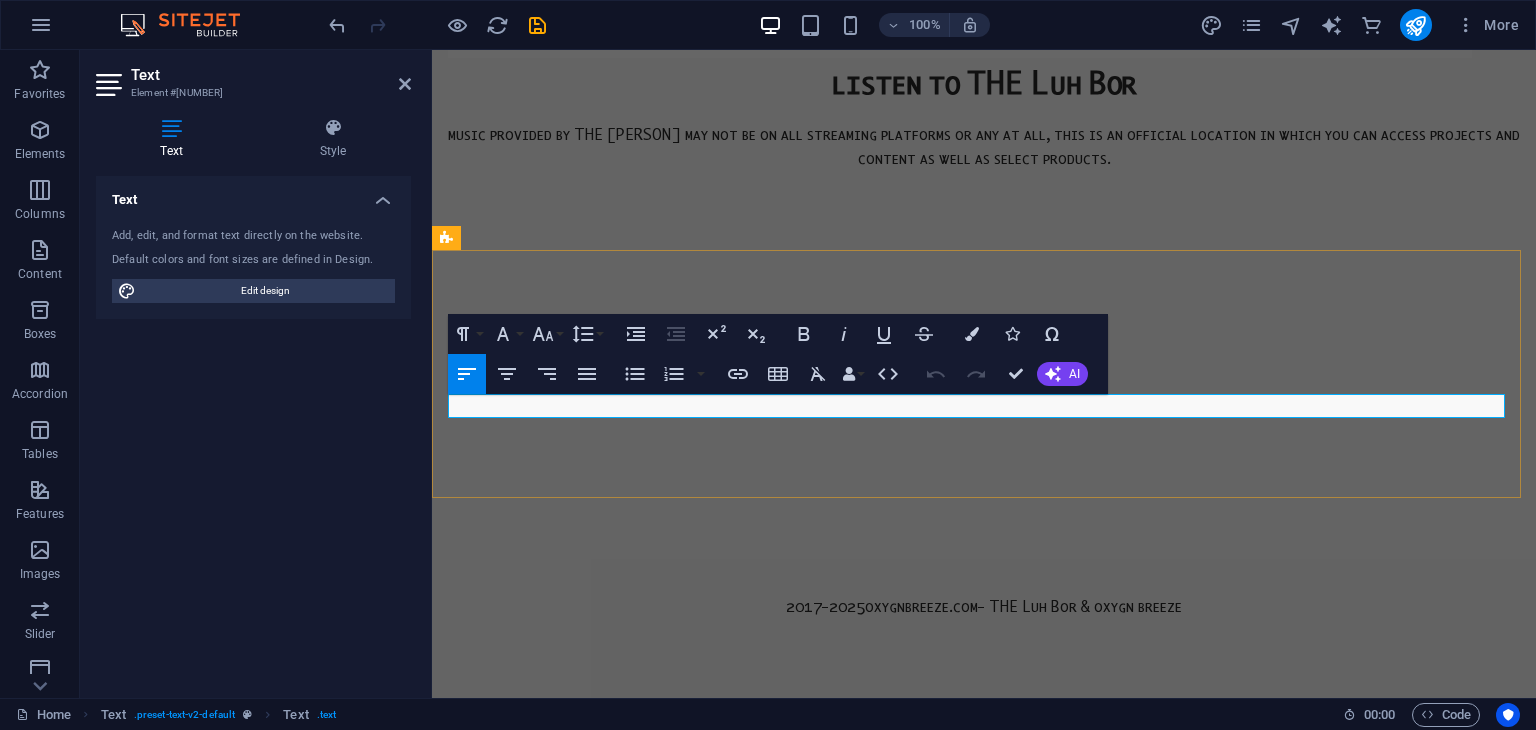 click on "‎" at bounding box center [984, 406] 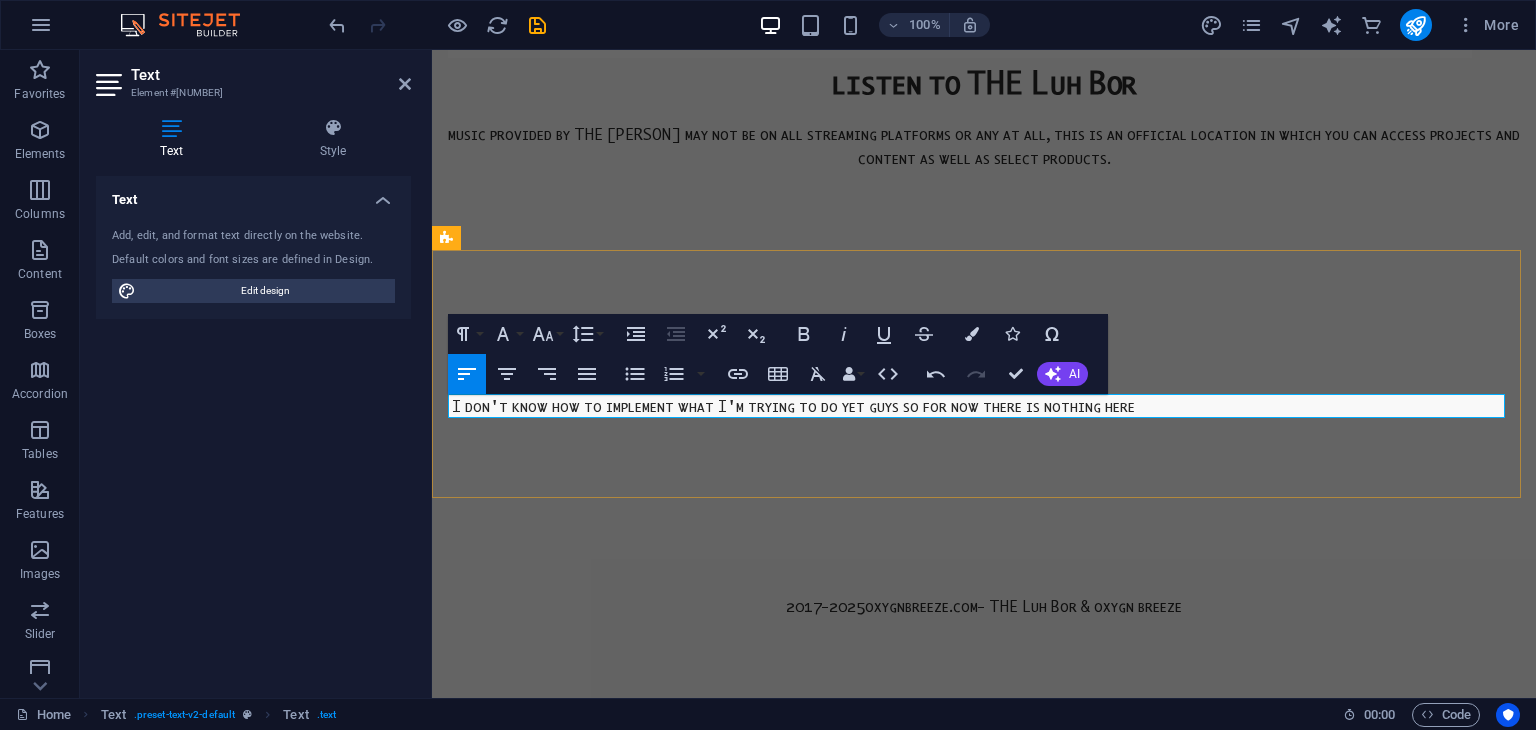 click on "‎ I don't know how to implement what I'm trying to do yet guys so for now there is nothing here" at bounding box center [984, 406] 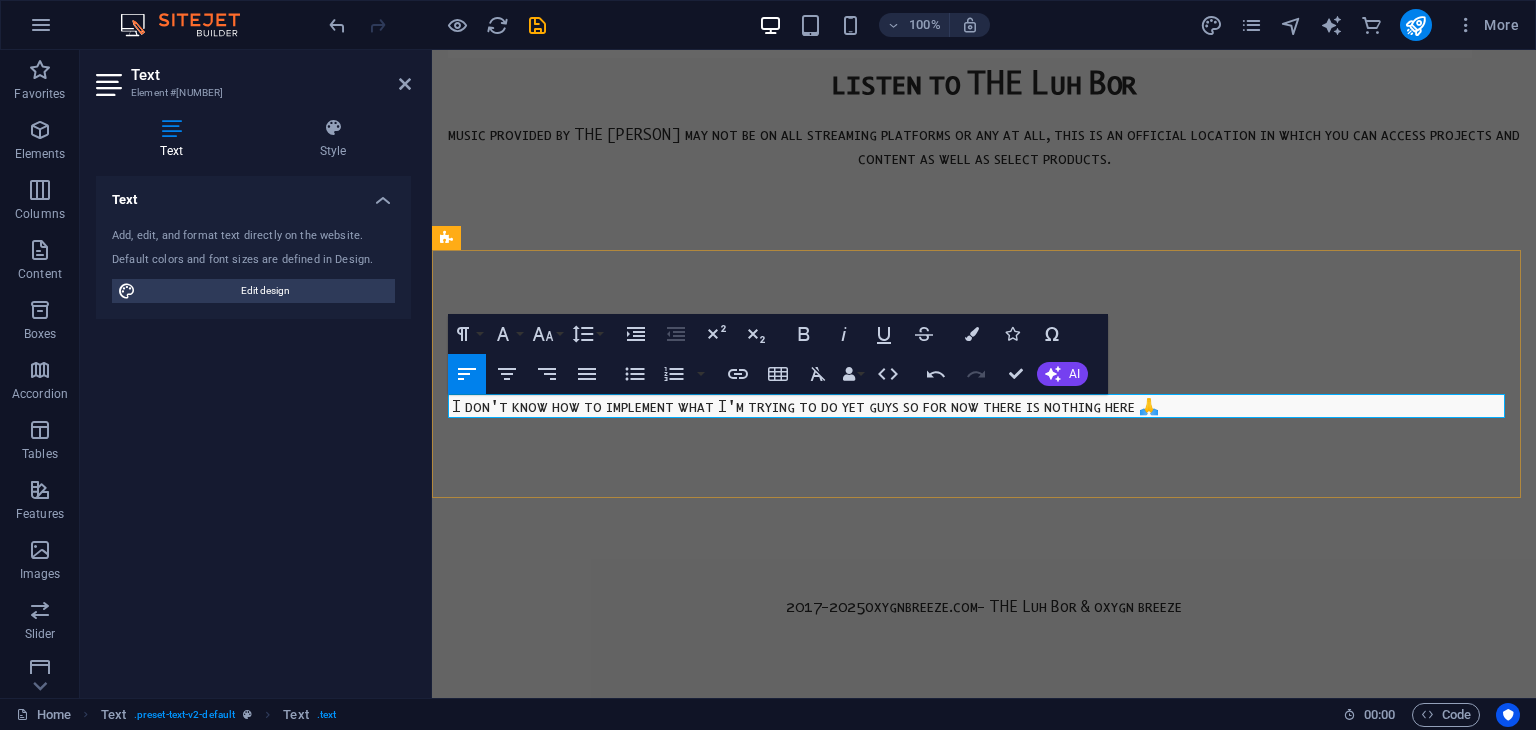 scroll, scrollTop: 0, scrollLeft: 20, axis: horizontal 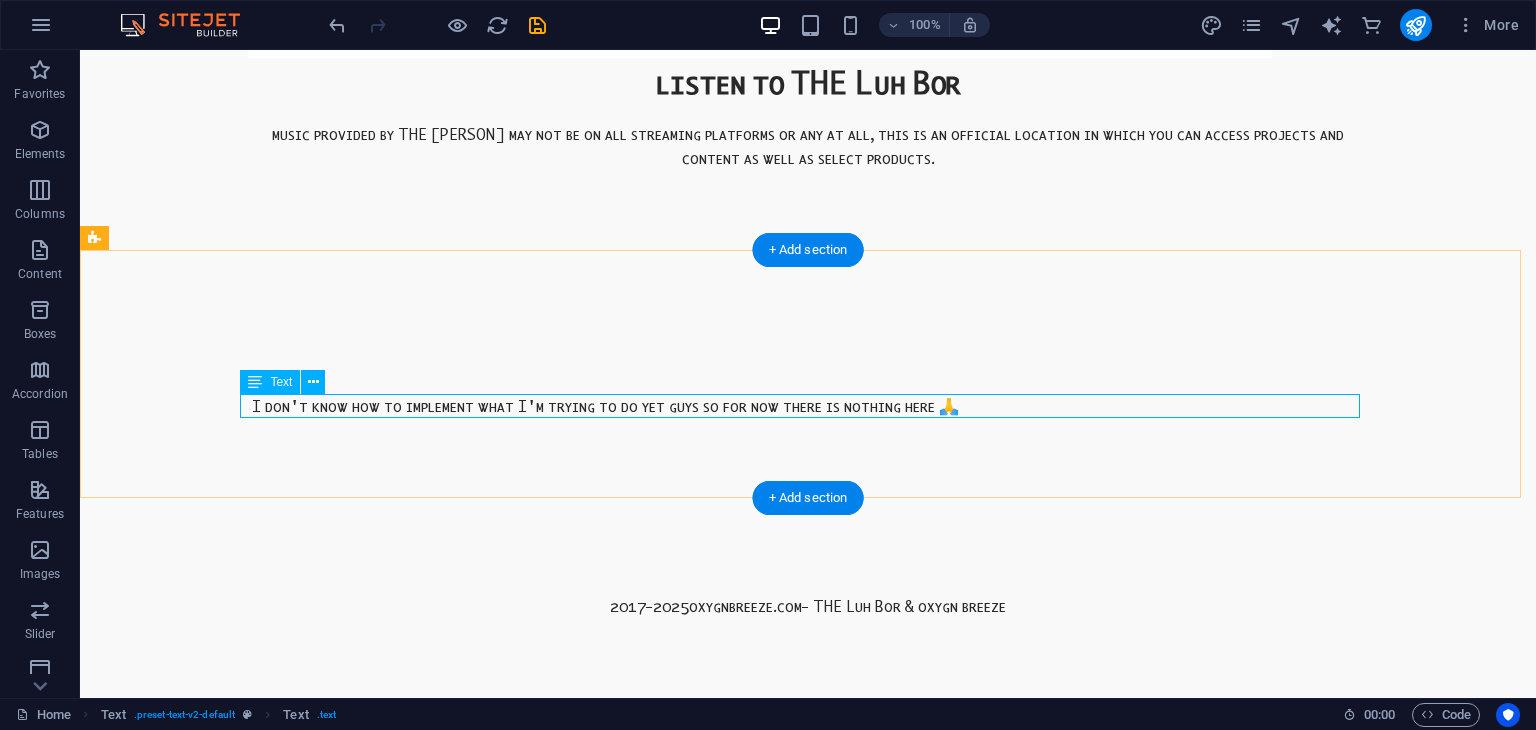 click on "‎ I don't know how to implement what I'm trying to do yet guys so for now there is nothing here 🙏" at bounding box center [808, 406] 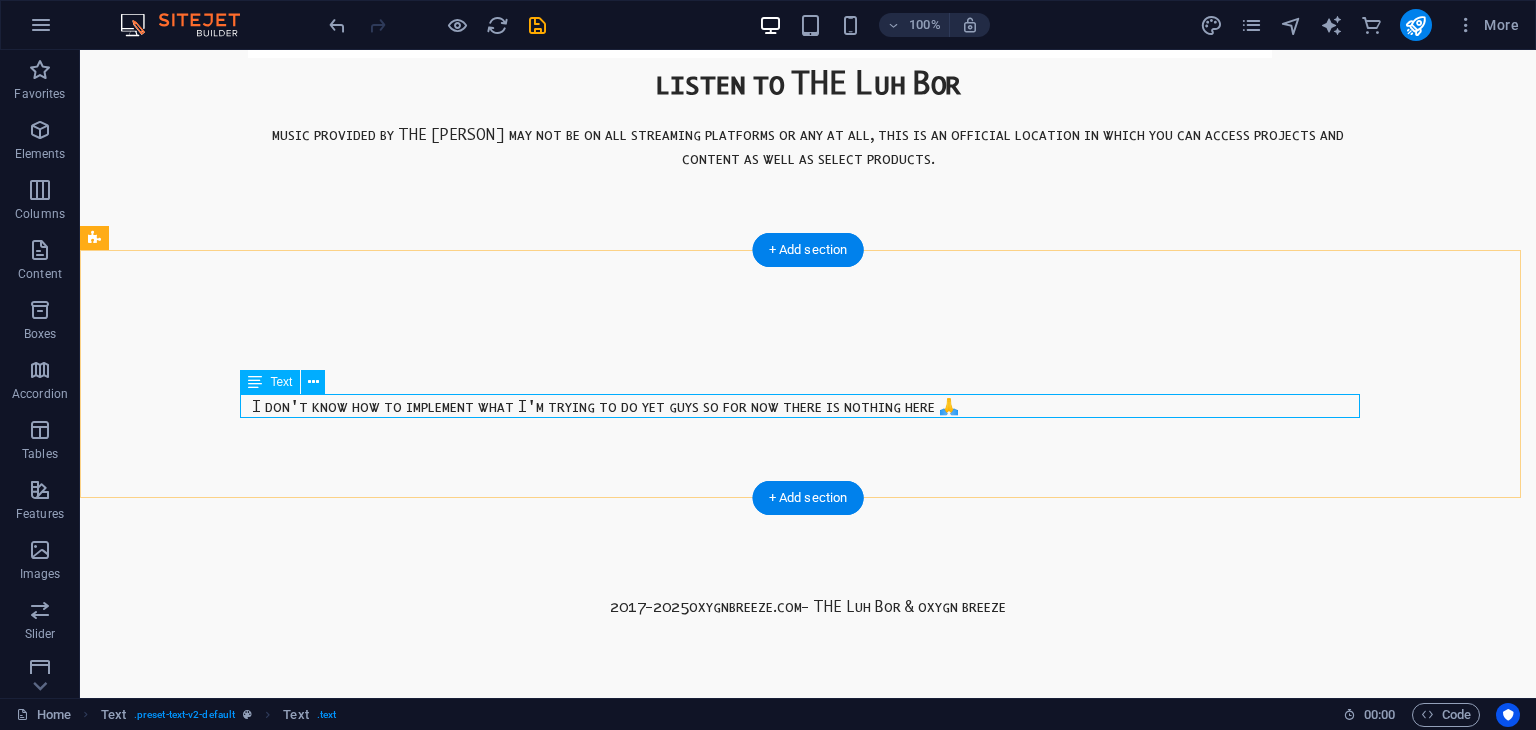 click on "‎ I don't know how to implement what I'm trying to do yet guys so for now there is nothing here 🙏" at bounding box center [808, 406] 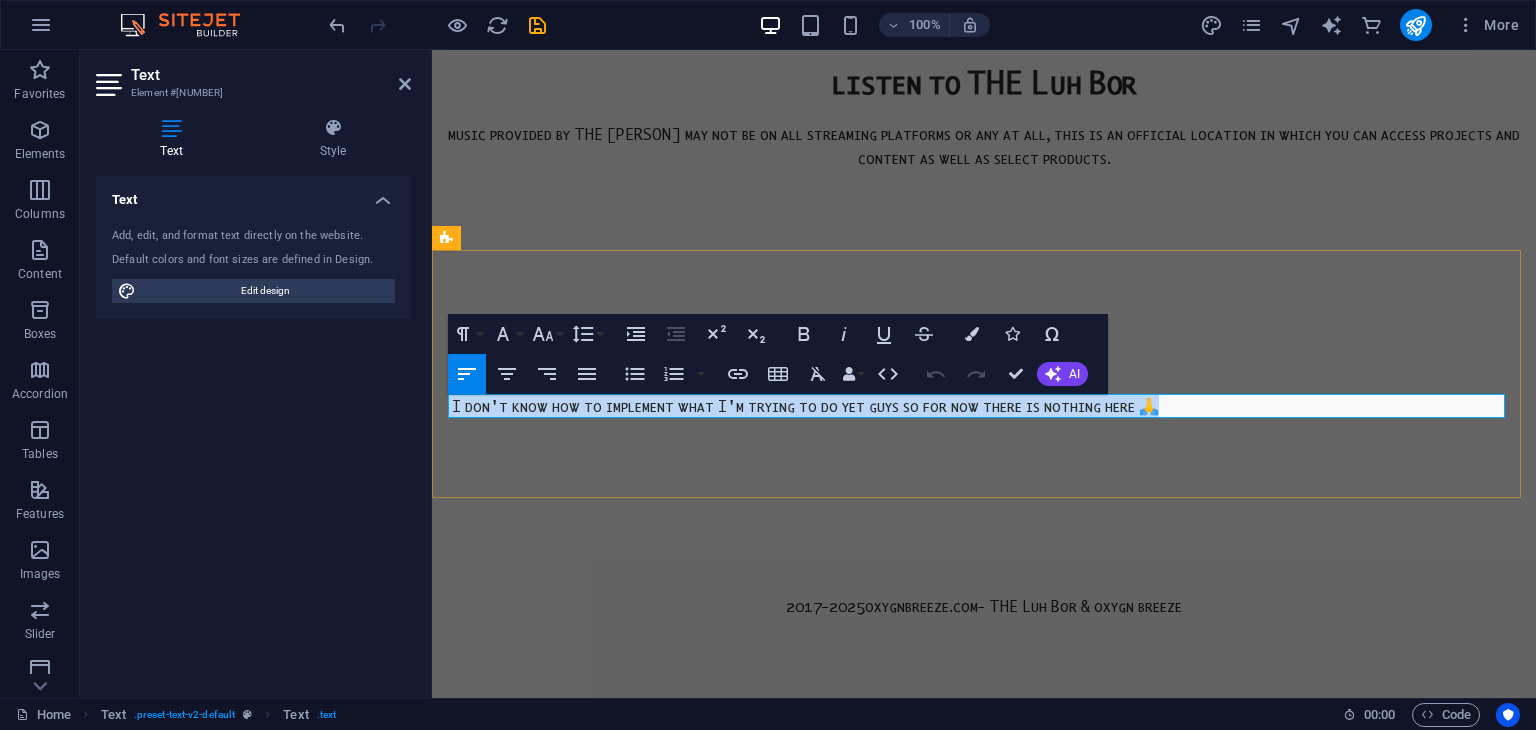 drag, startPoint x: 1164, startPoint y: 409, endPoint x: 392, endPoint y: 414, distance: 772.0162 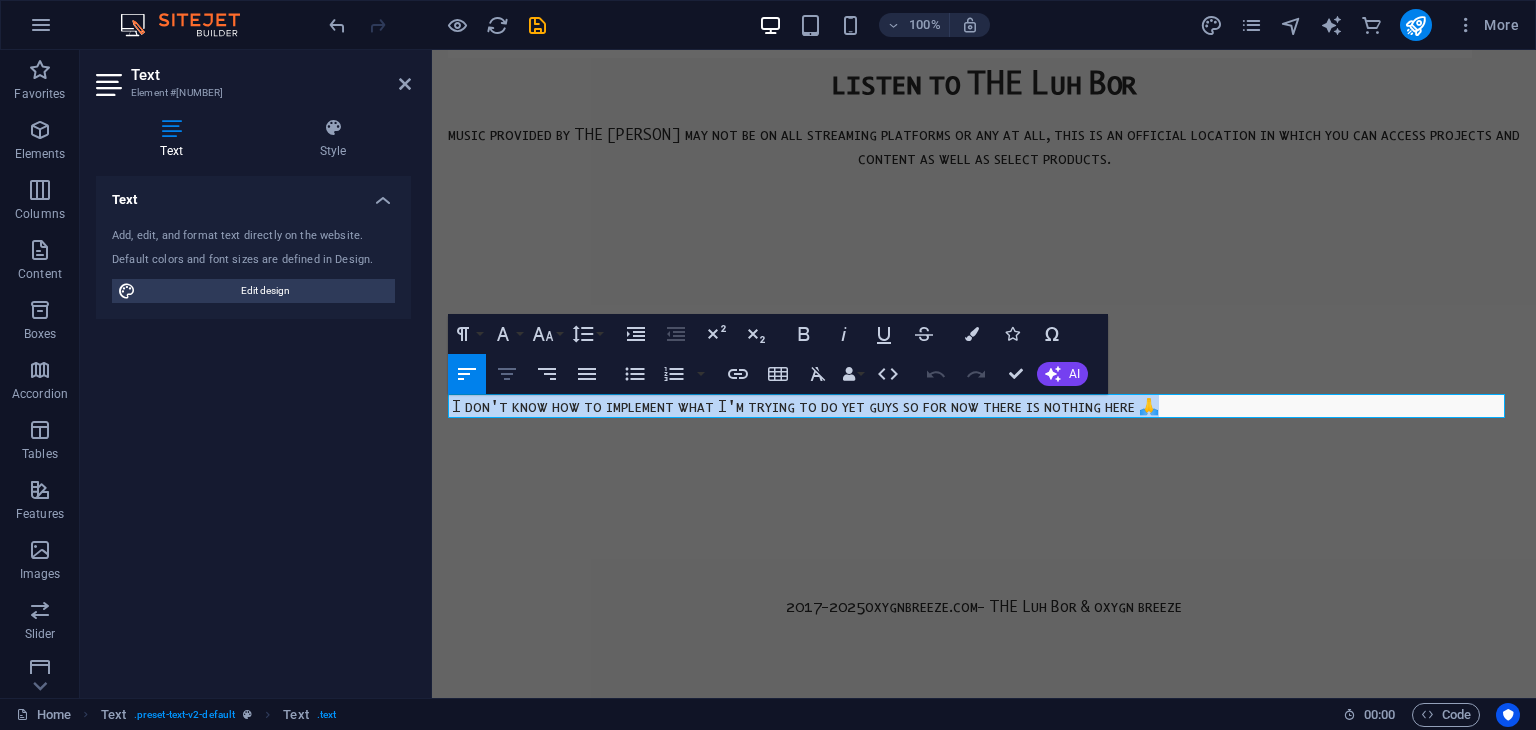 click 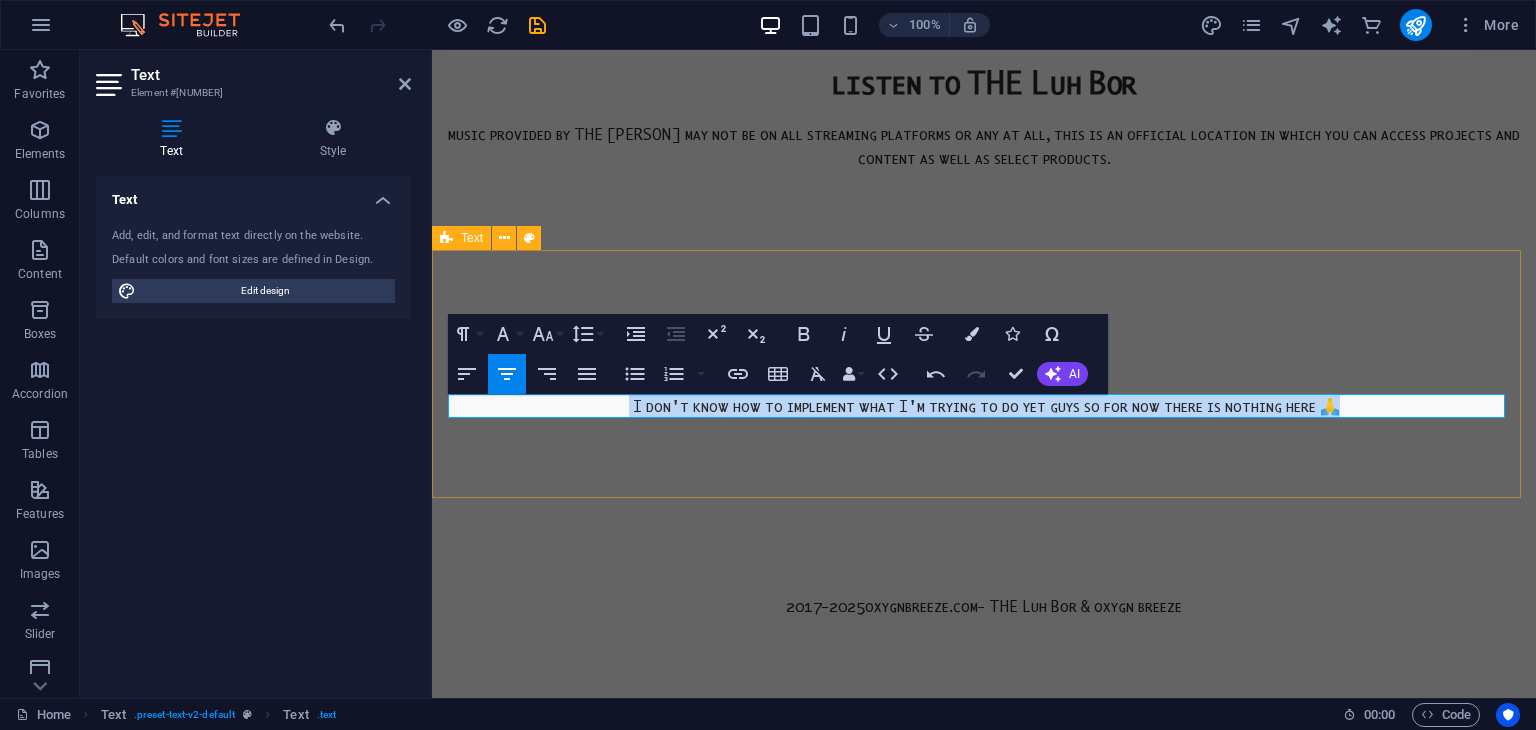 click on "2017-2025  oxygnbreeze.com  - THE Luh Bor & oxygn breeze" at bounding box center (984, 598) 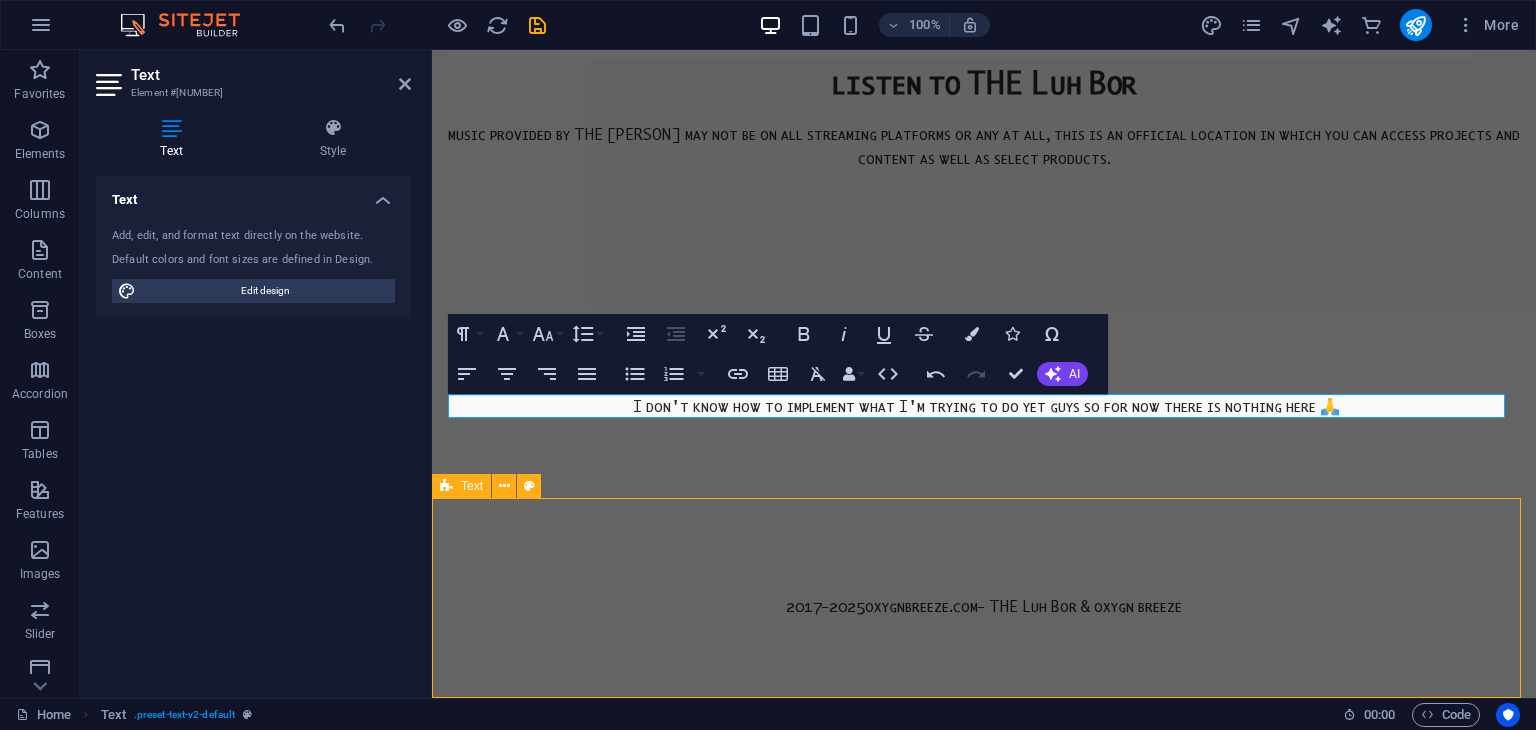 click on "2017-2025  oxygnbreeze.com  - THE Luh Bor & oxygn breeze" at bounding box center (984, 598) 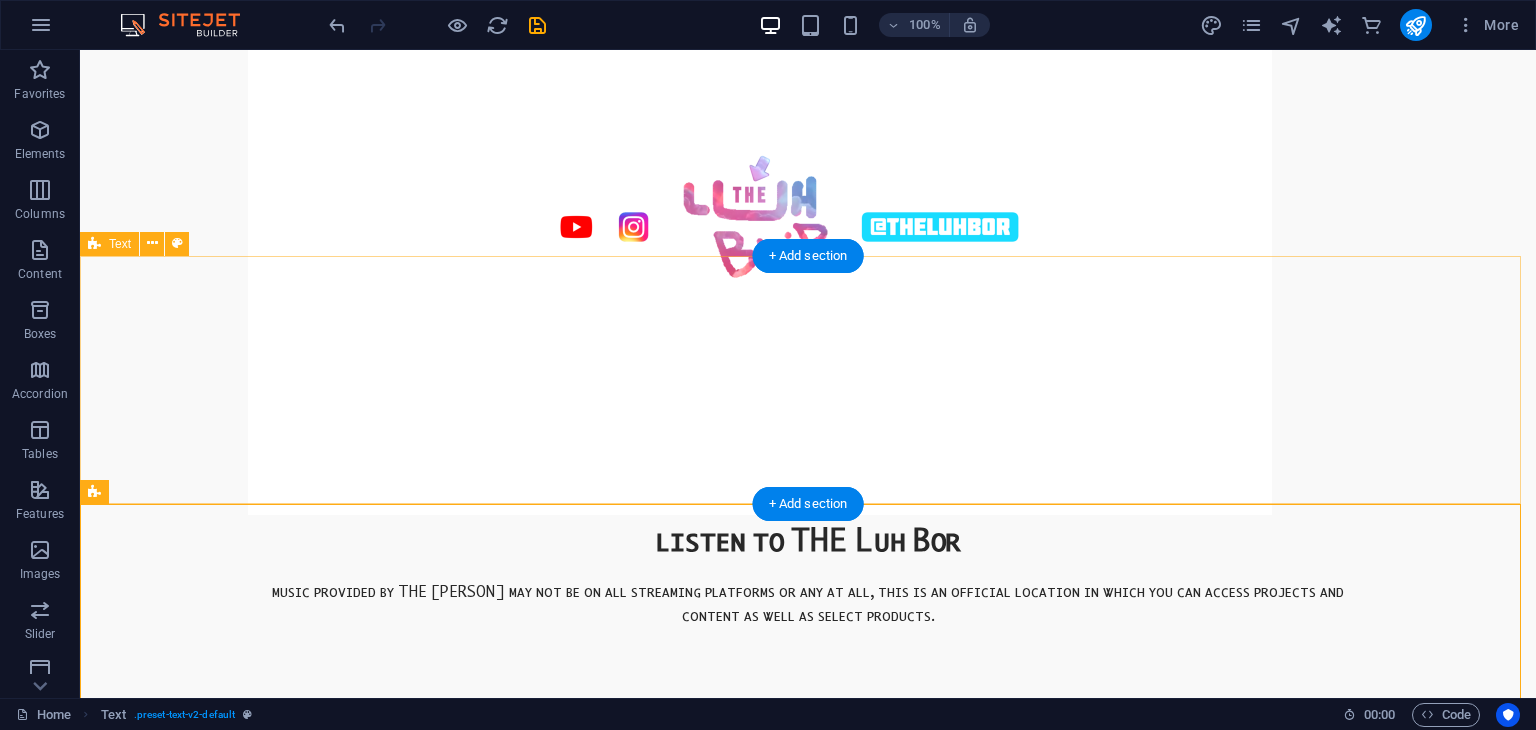 scroll, scrollTop: 332, scrollLeft: 0, axis: vertical 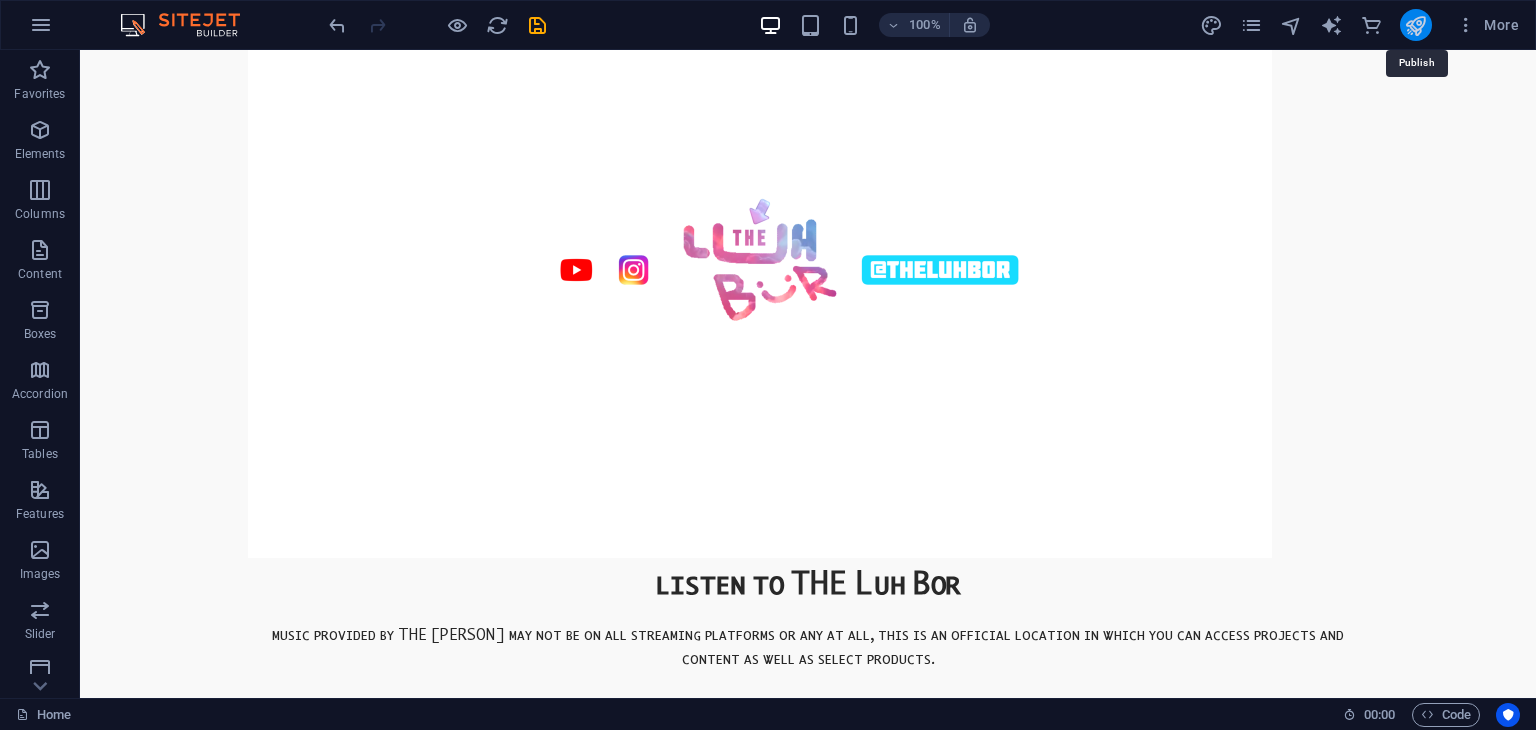 click at bounding box center [1415, 25] 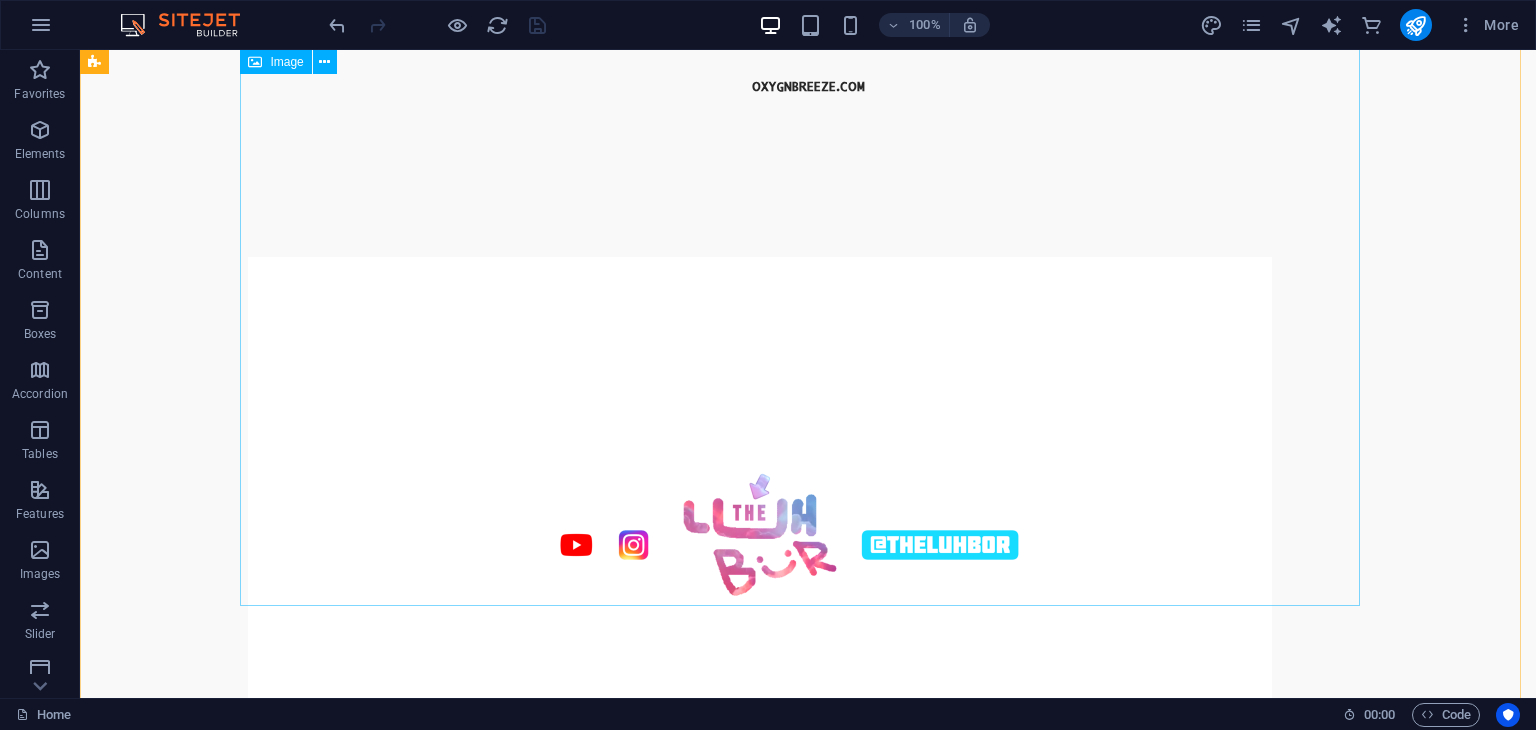 scroll, scrollTop: 32, scrollLeft: 0, axis: vertical 